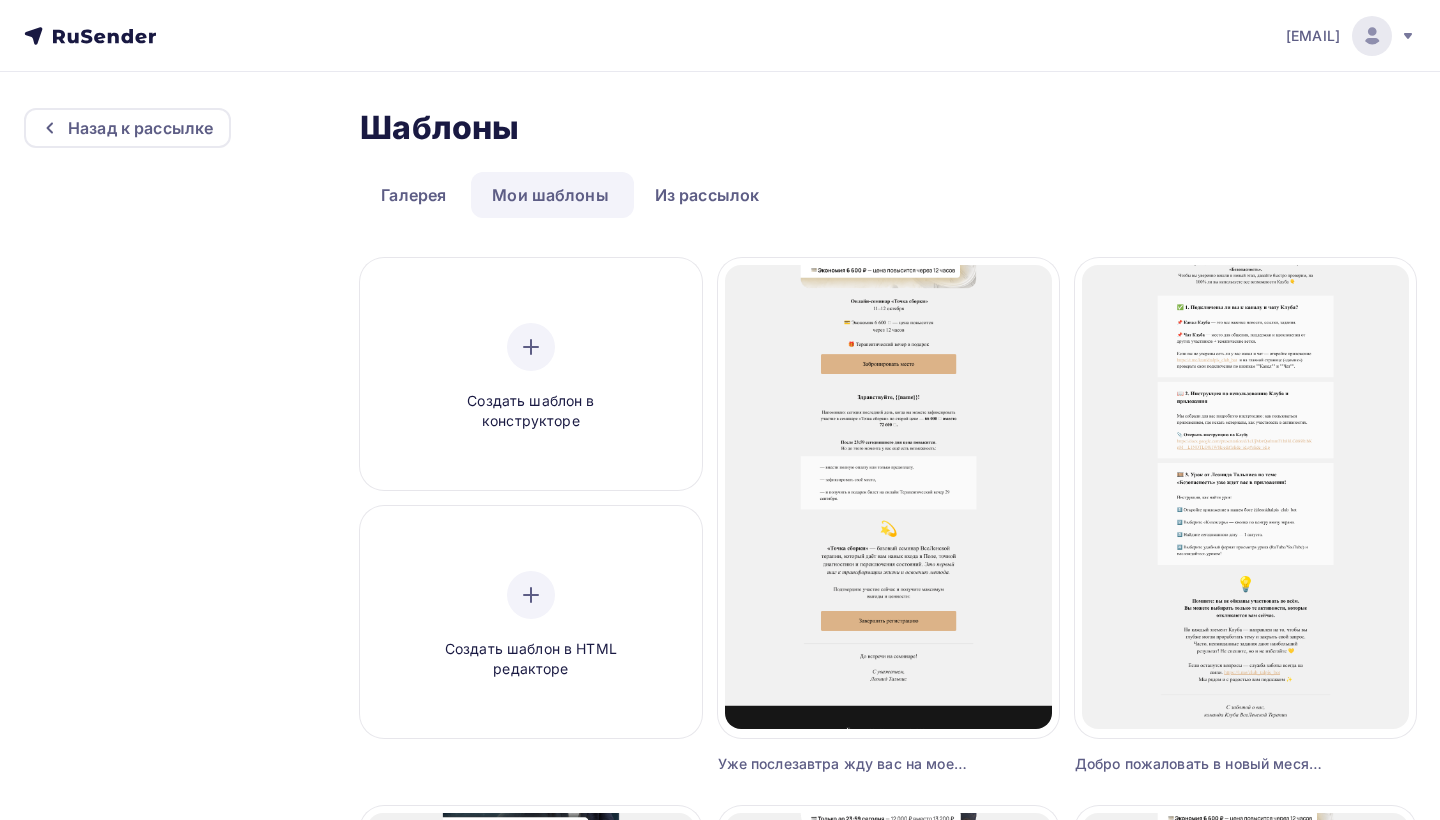 scroll, scrollTop: 0, scrollLeft: 0, axis: both 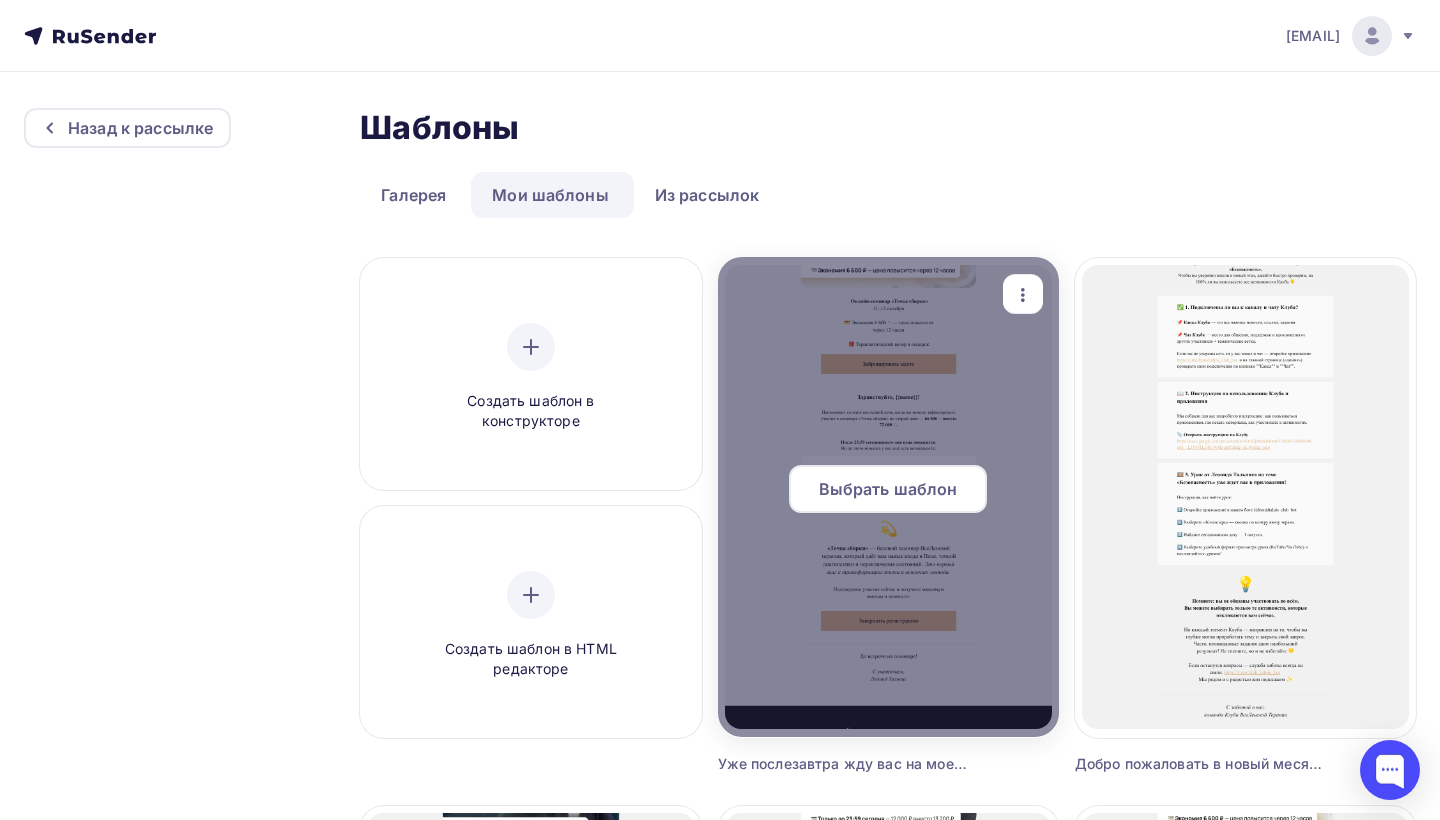 click on "Выбрать шаблон" at bounding box center [888, 489] 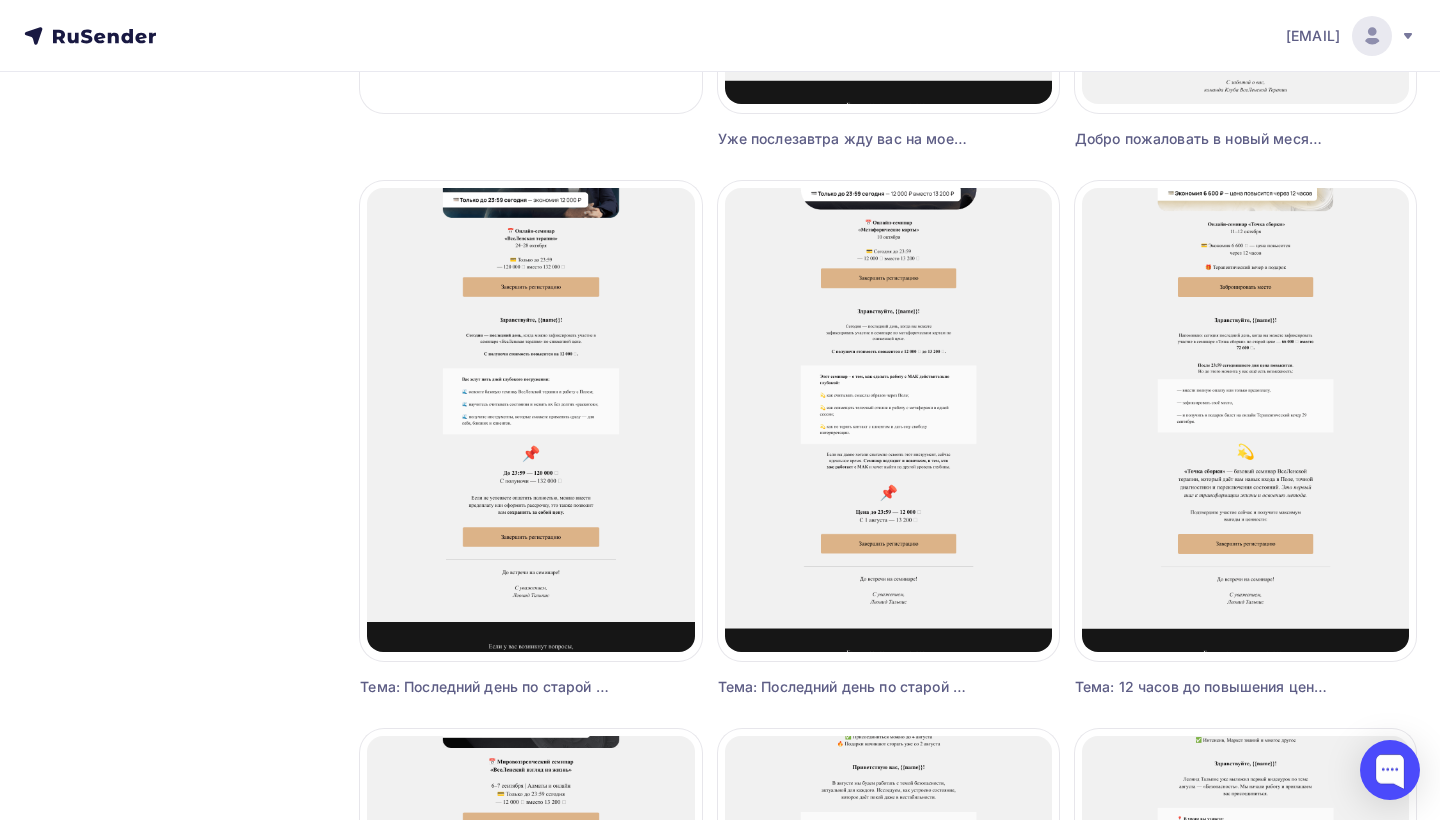 scroll, scrollTop: 634, scrollLeft: 0, axis: vertical 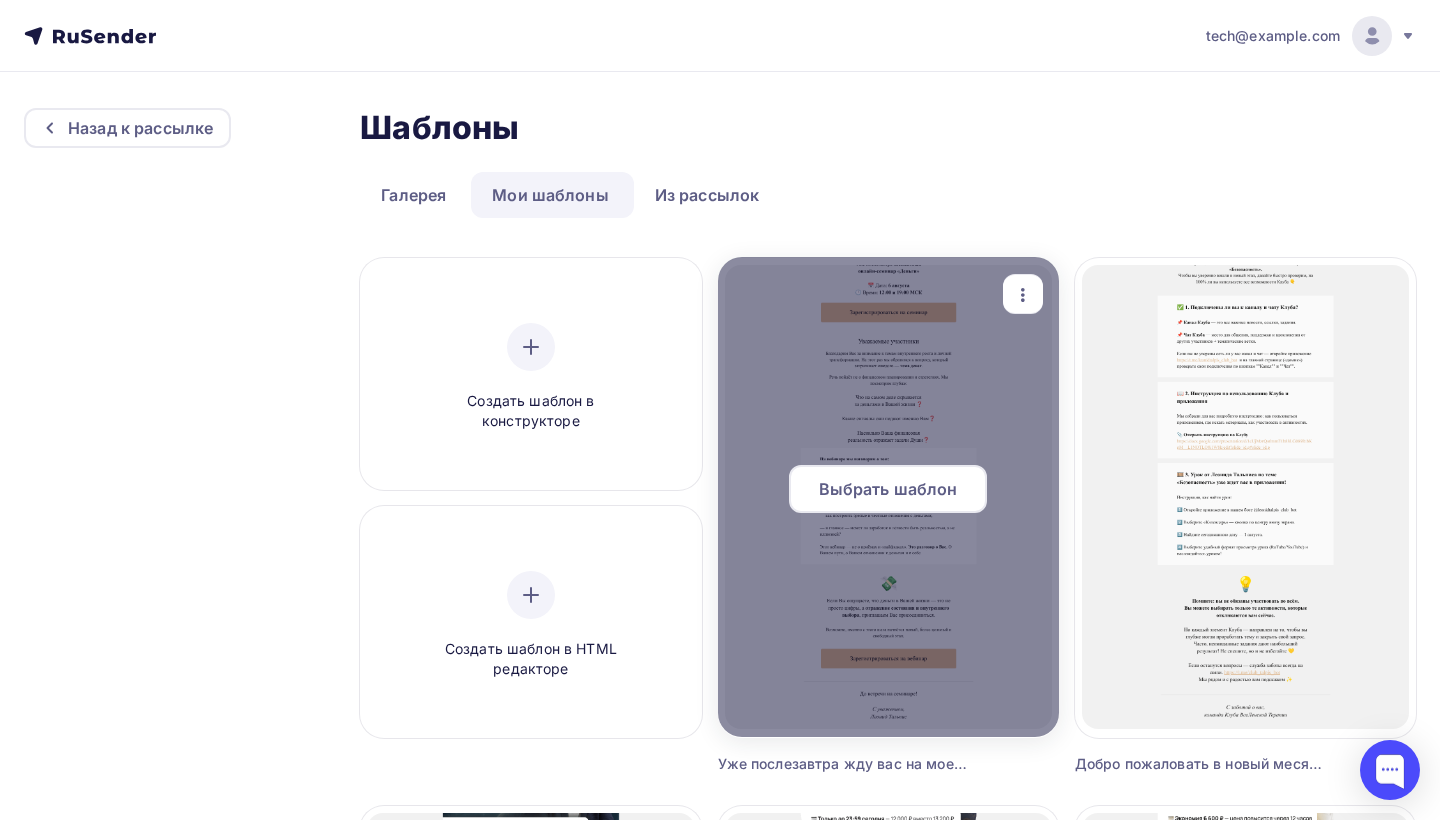 click on "Выбрать шаблон" at bounding box center (888, 489) 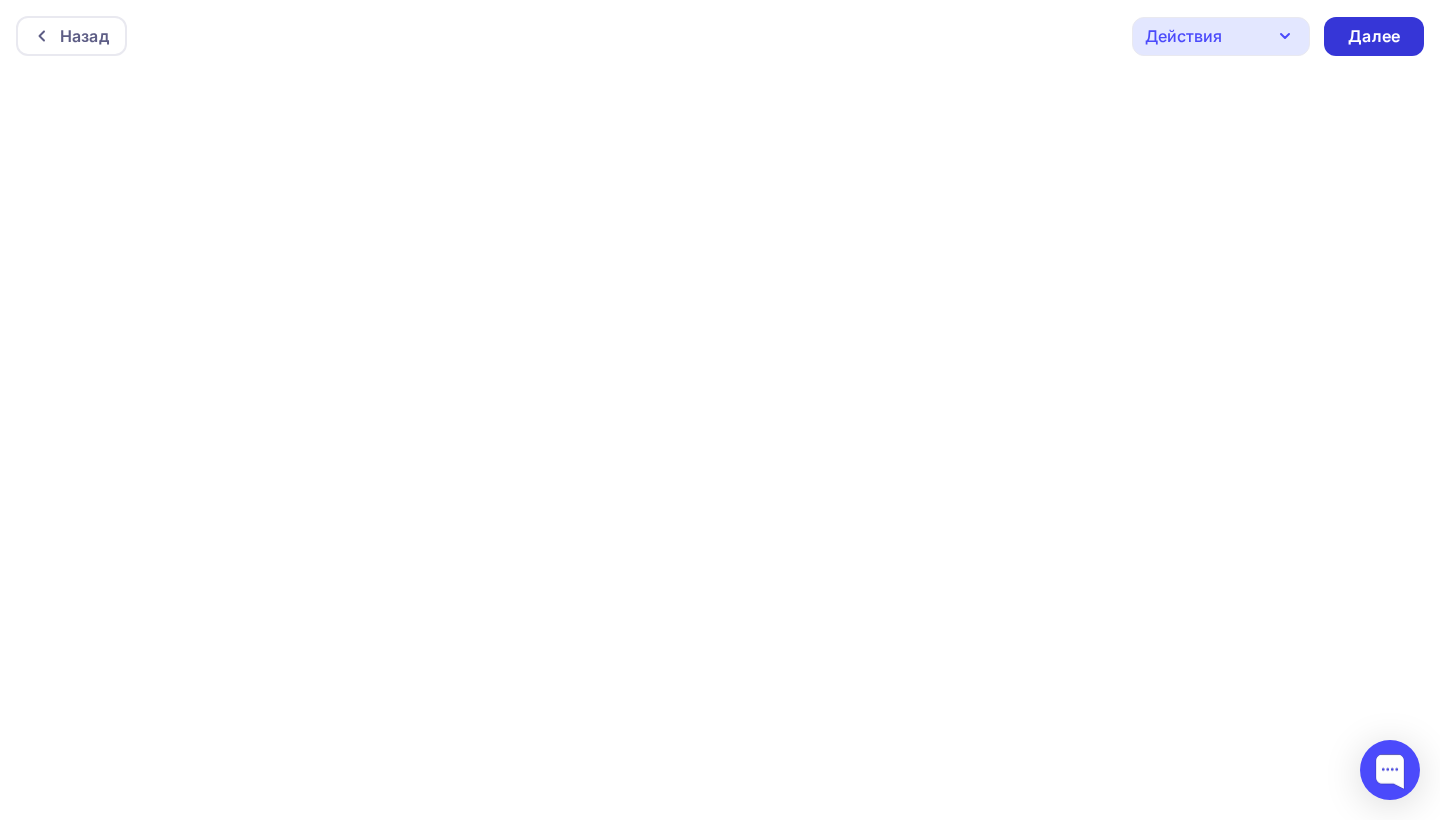 click on "Далее" at bounding box center (1374, 36) 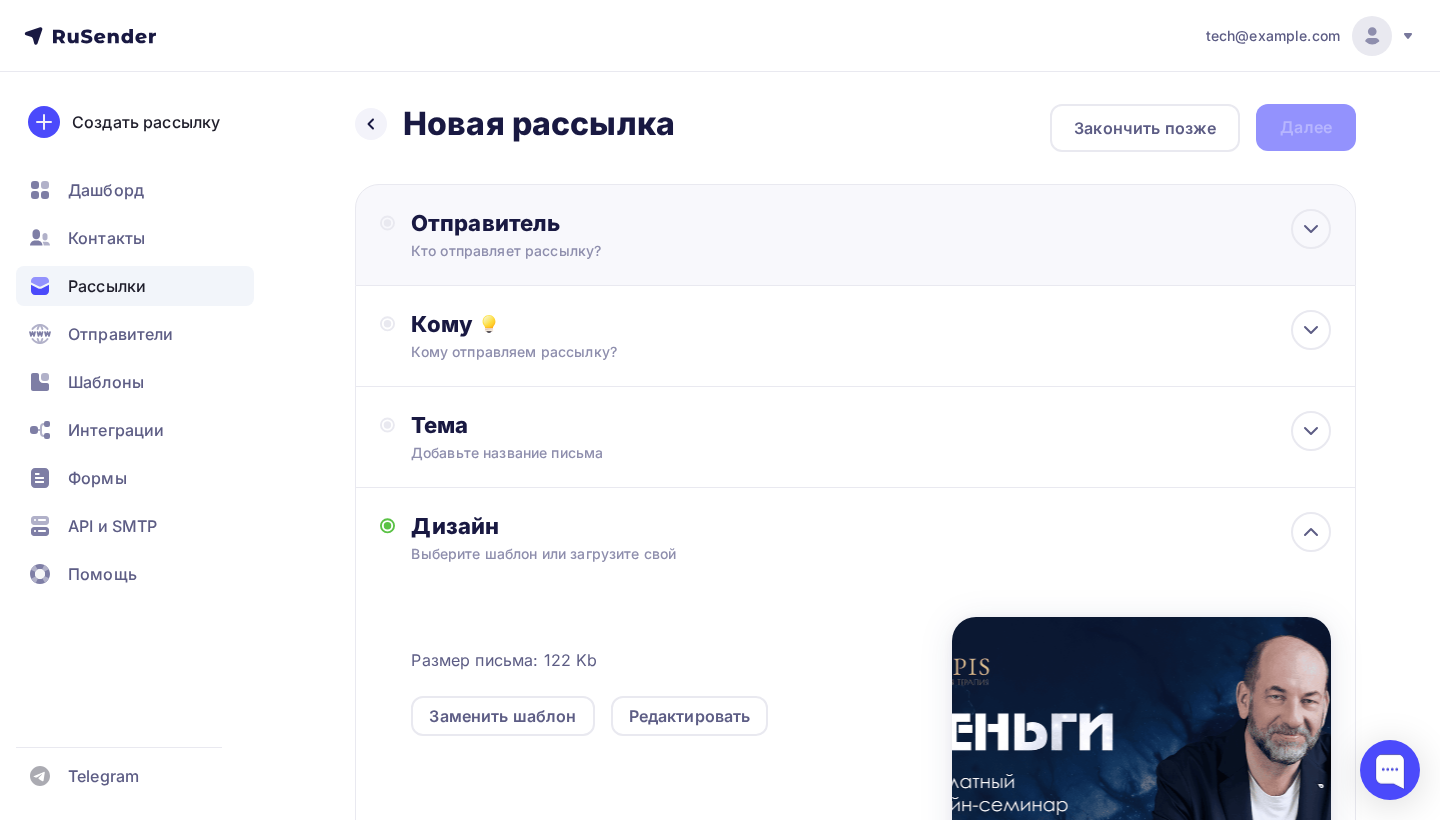 click on "Отправитель
Кто отправляет рассылку?
Email  *
[EMAIL]
[EMAIL]           [EMAIL]           [EMAIL]               Добавить отправителя
Рекомендуем  добавить почту на домене , чтобы рассылка не попала в «Спам»
Имя                 Сохранить
Предпросмотр может отличаться  в зависимости от почтового клиента
Тема для рассылки
Предпросмотр текста
12:45" at bounding box center [855, 235] 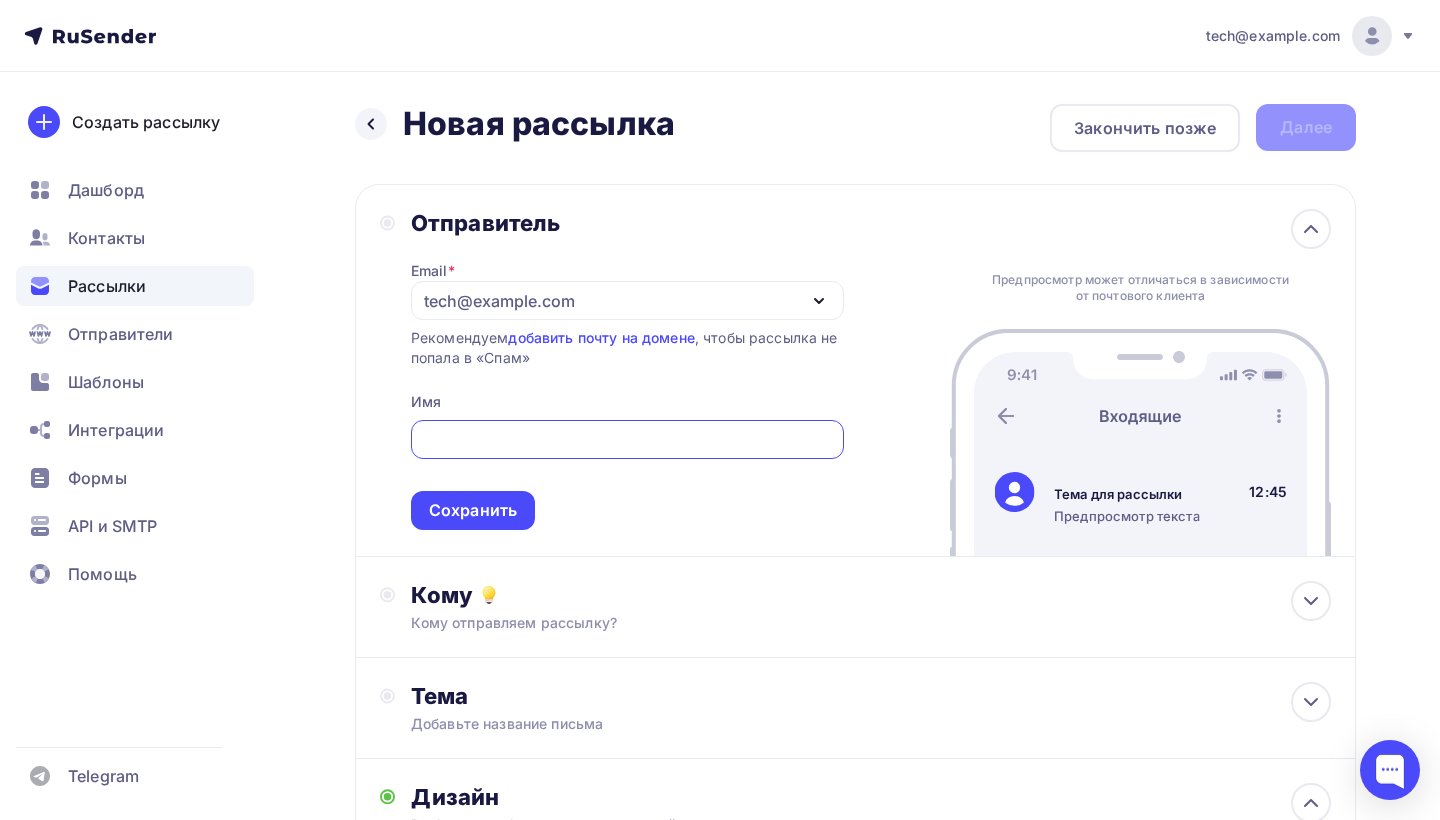 scroll, scrollTop: 0, scrollLeft: 0, axis: both 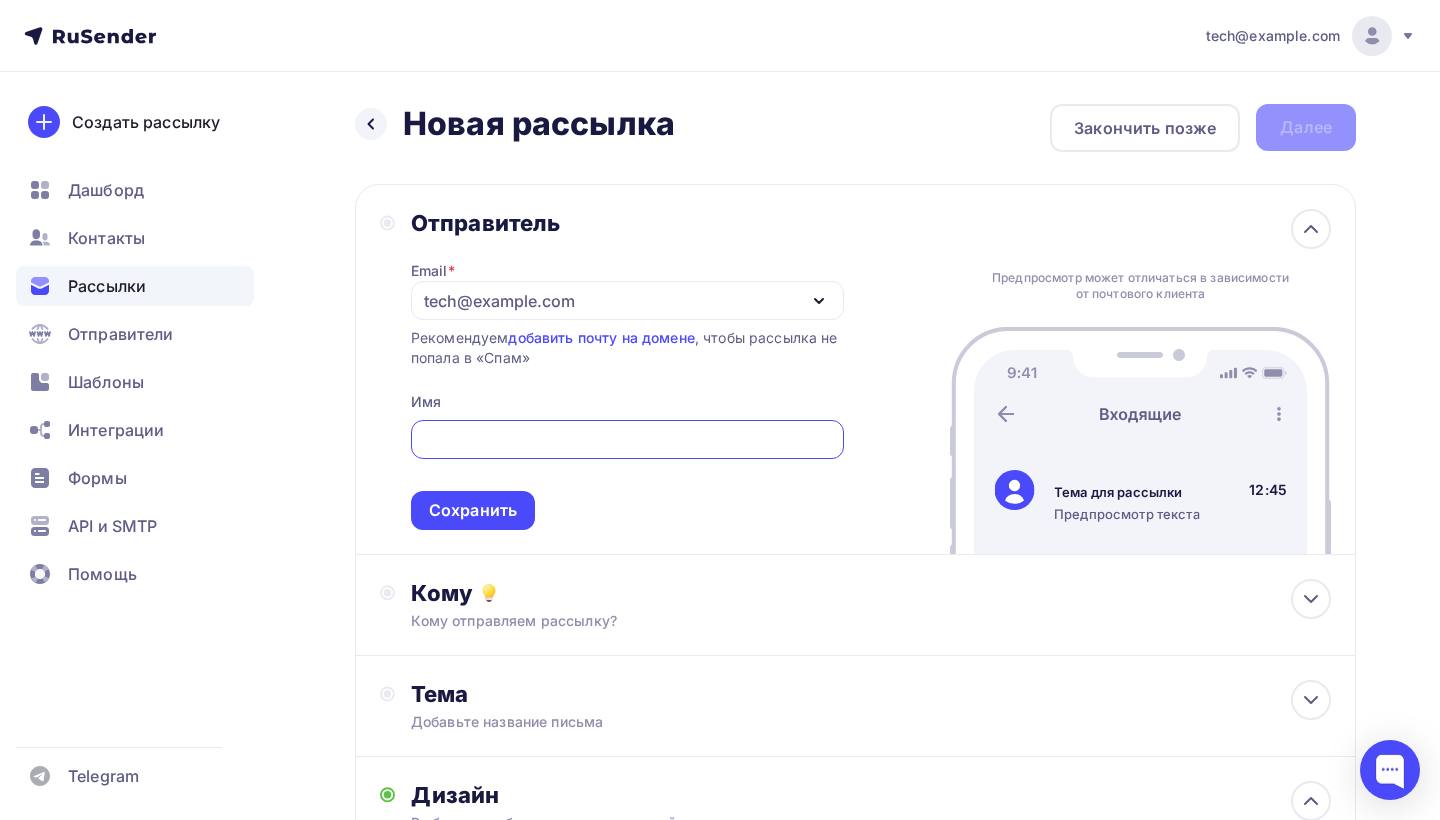 click on "tech@example.com" at bounding box center [627, 300] 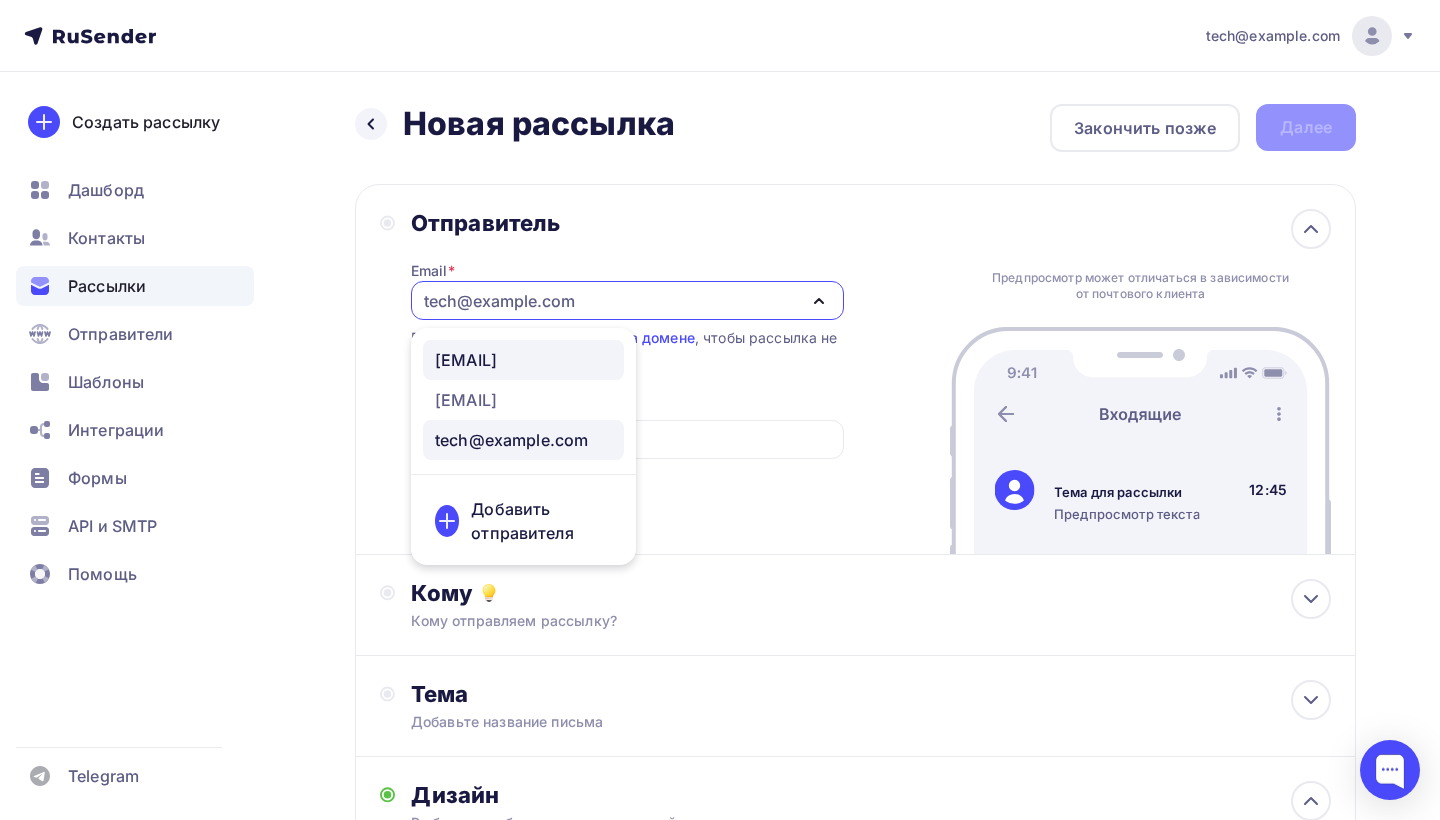 click on "[EMAIL]" at bounding box center (466, 360) 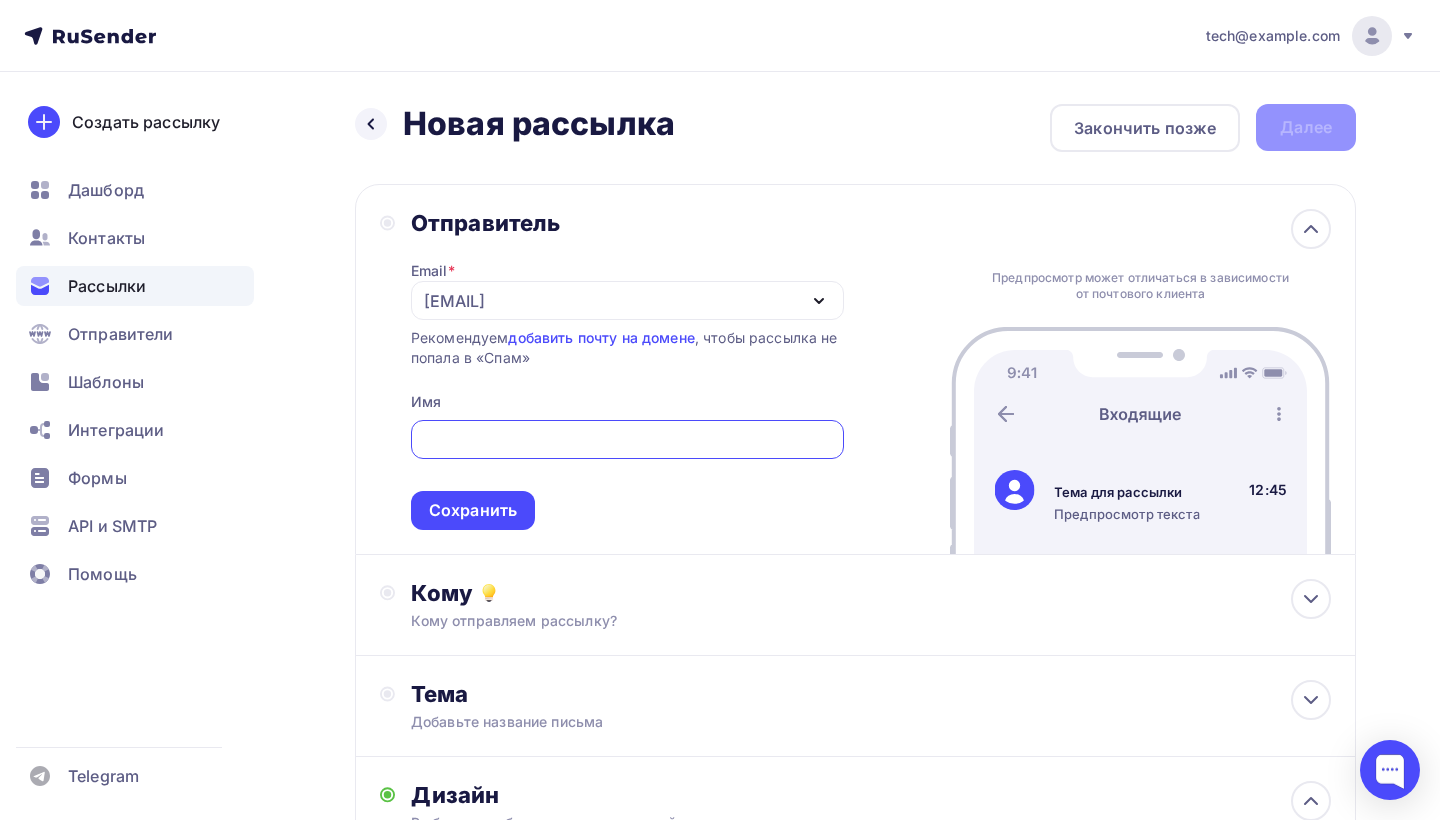 click at bounding box center [627, 440] 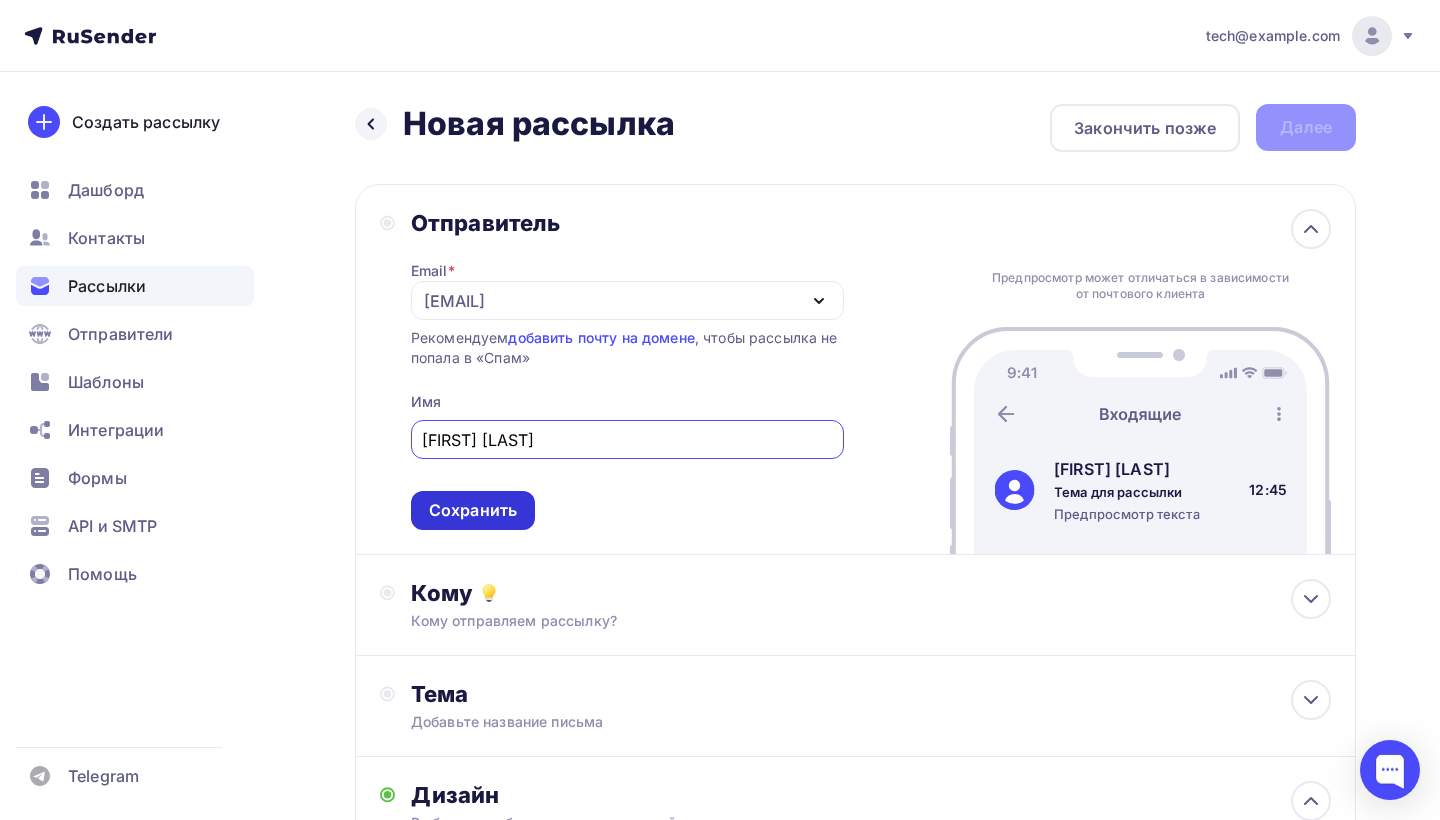 type on "[FIRST] [LAST]" 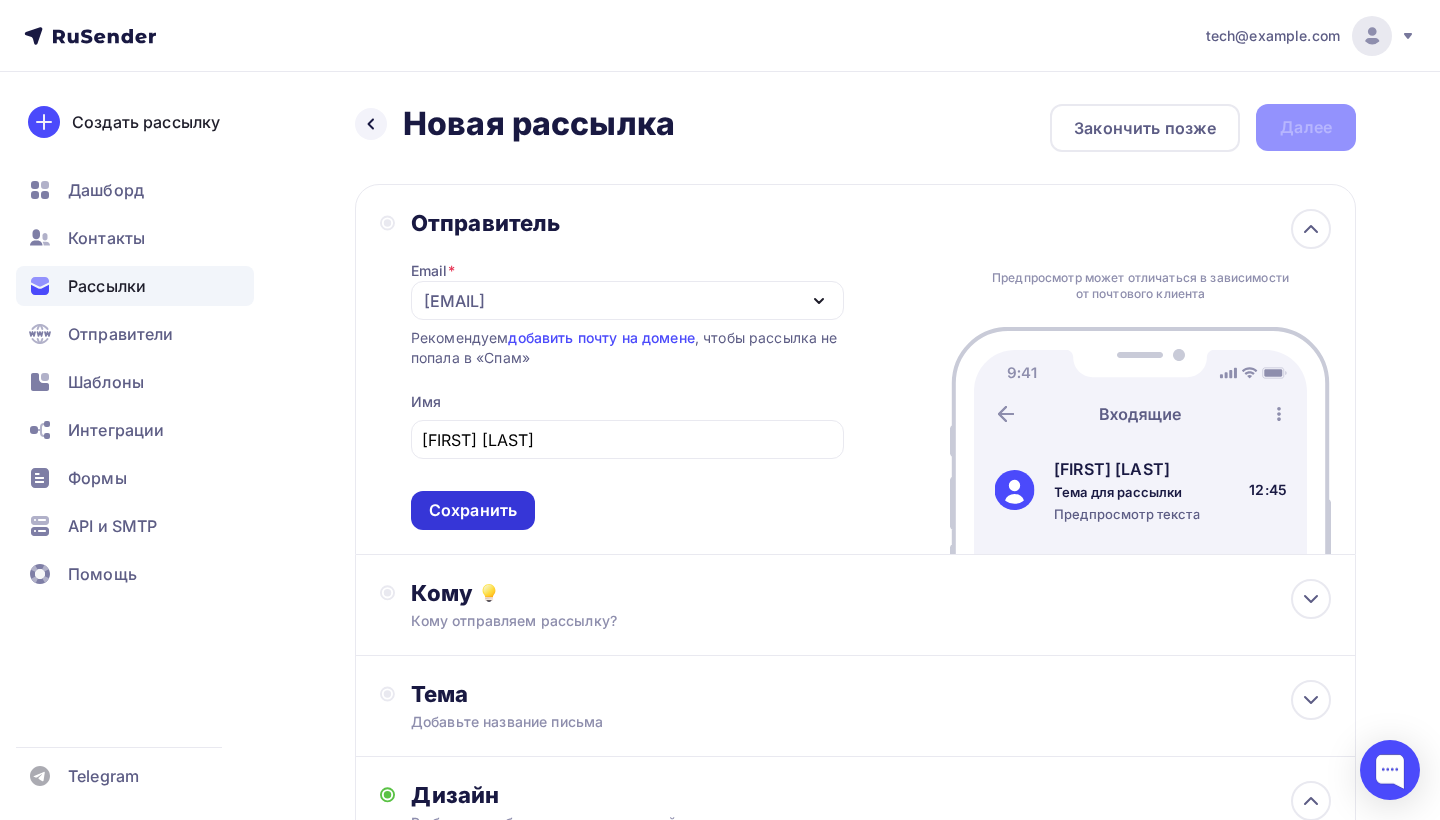 click on "Сохранить" at bounding box center (473, 510) 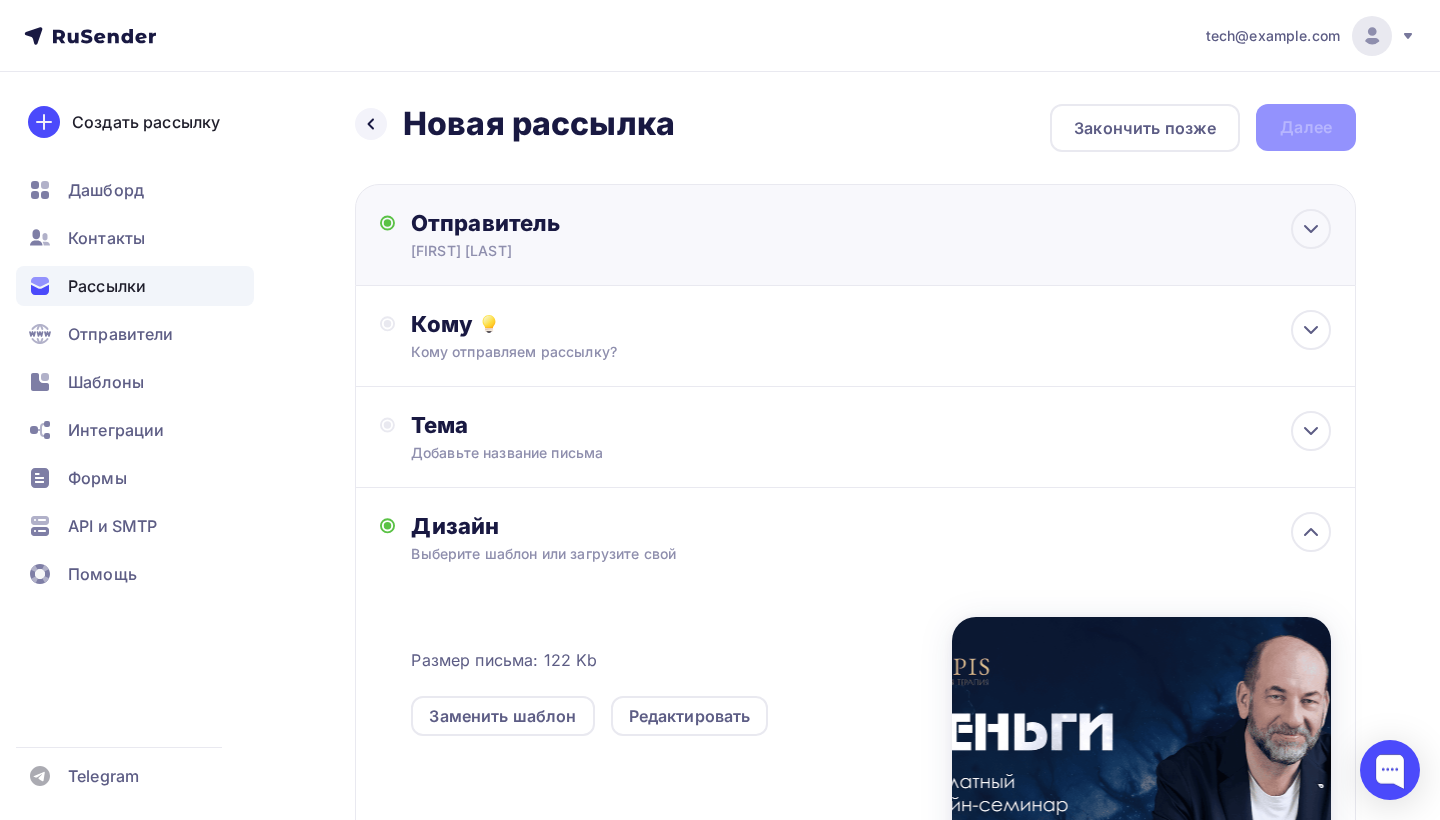 scroll, scrollTop: 0, scrollLeft: 0, axis: both 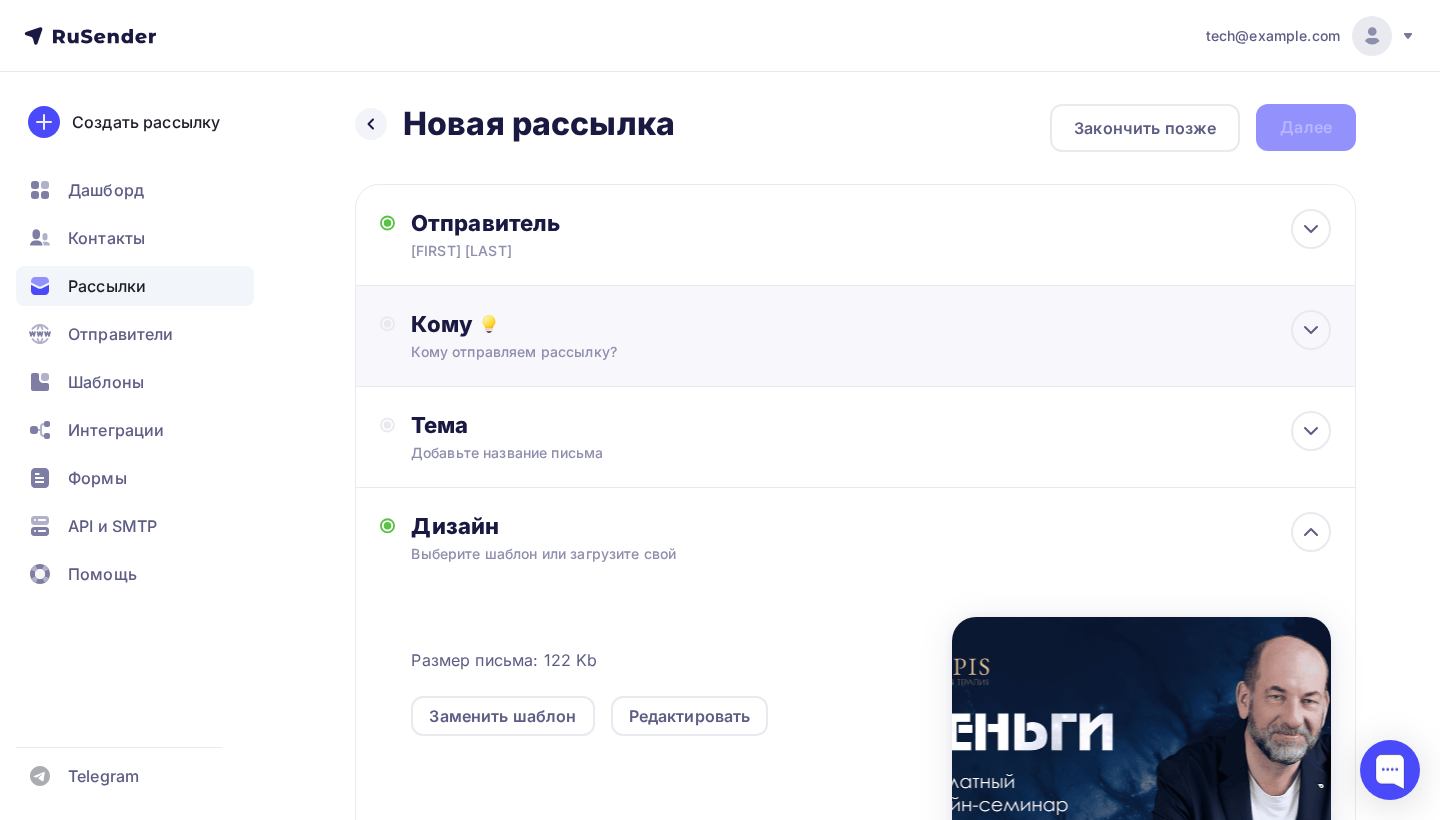 click on "Кому отправляем рассылку?" at bounding box center (825, 352) 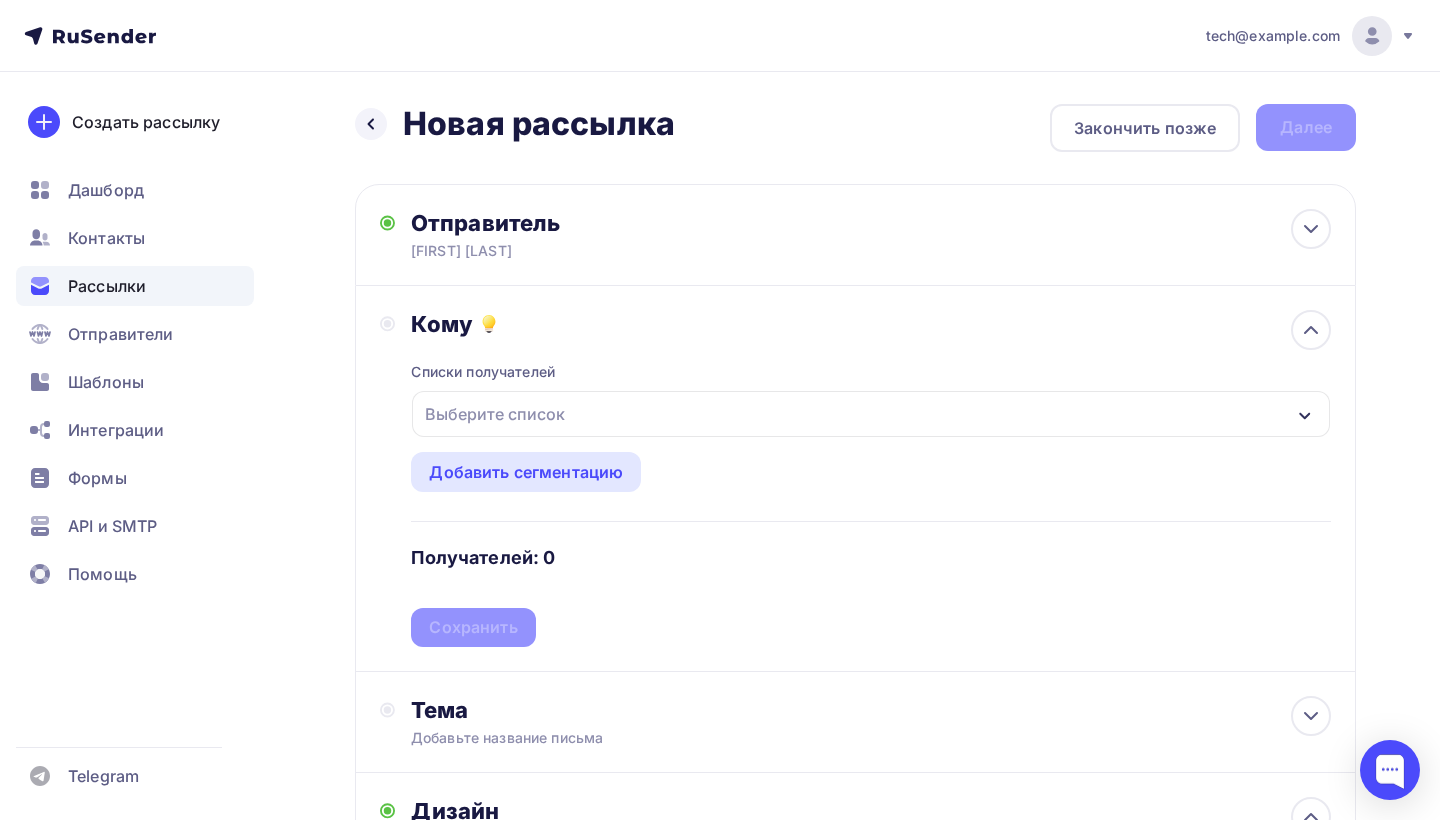 click on "Выберите список" at bounding box center [495, 414] 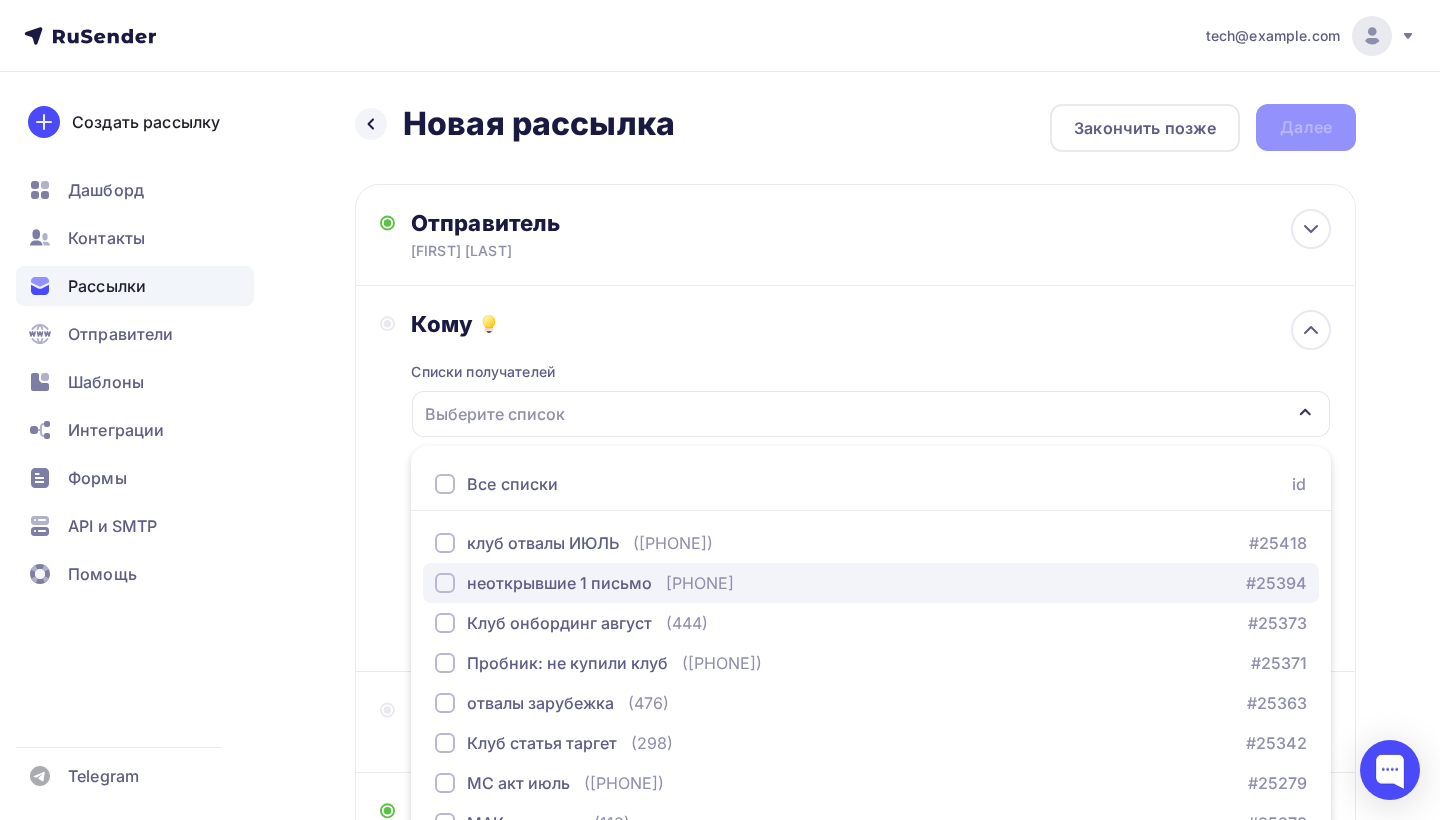 scroll, scrollTop: 145, scrollLeft: 0, axis: vertical 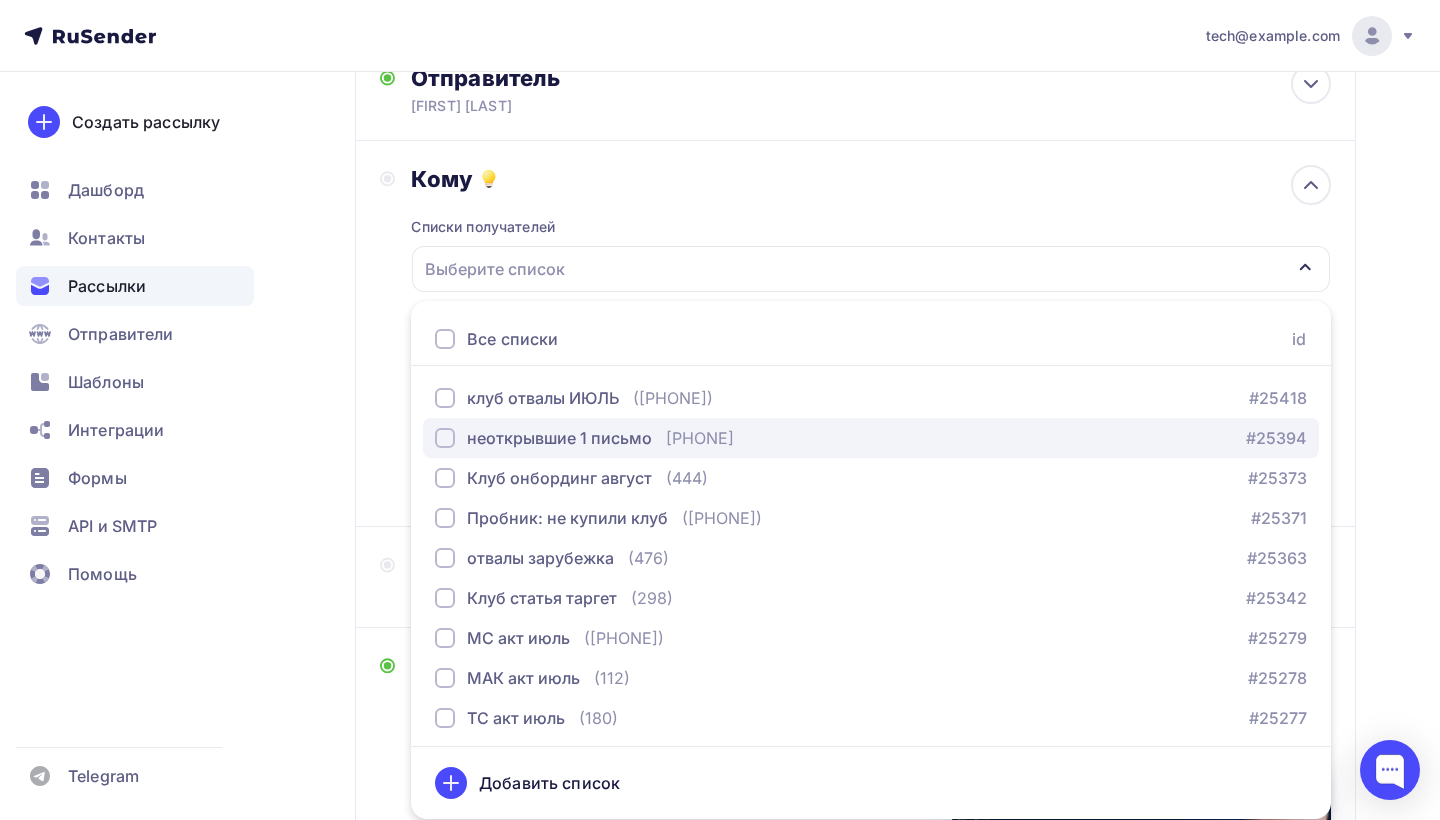 click on "неоткрывшие 1 письмо" at bounding box center (559, 438) 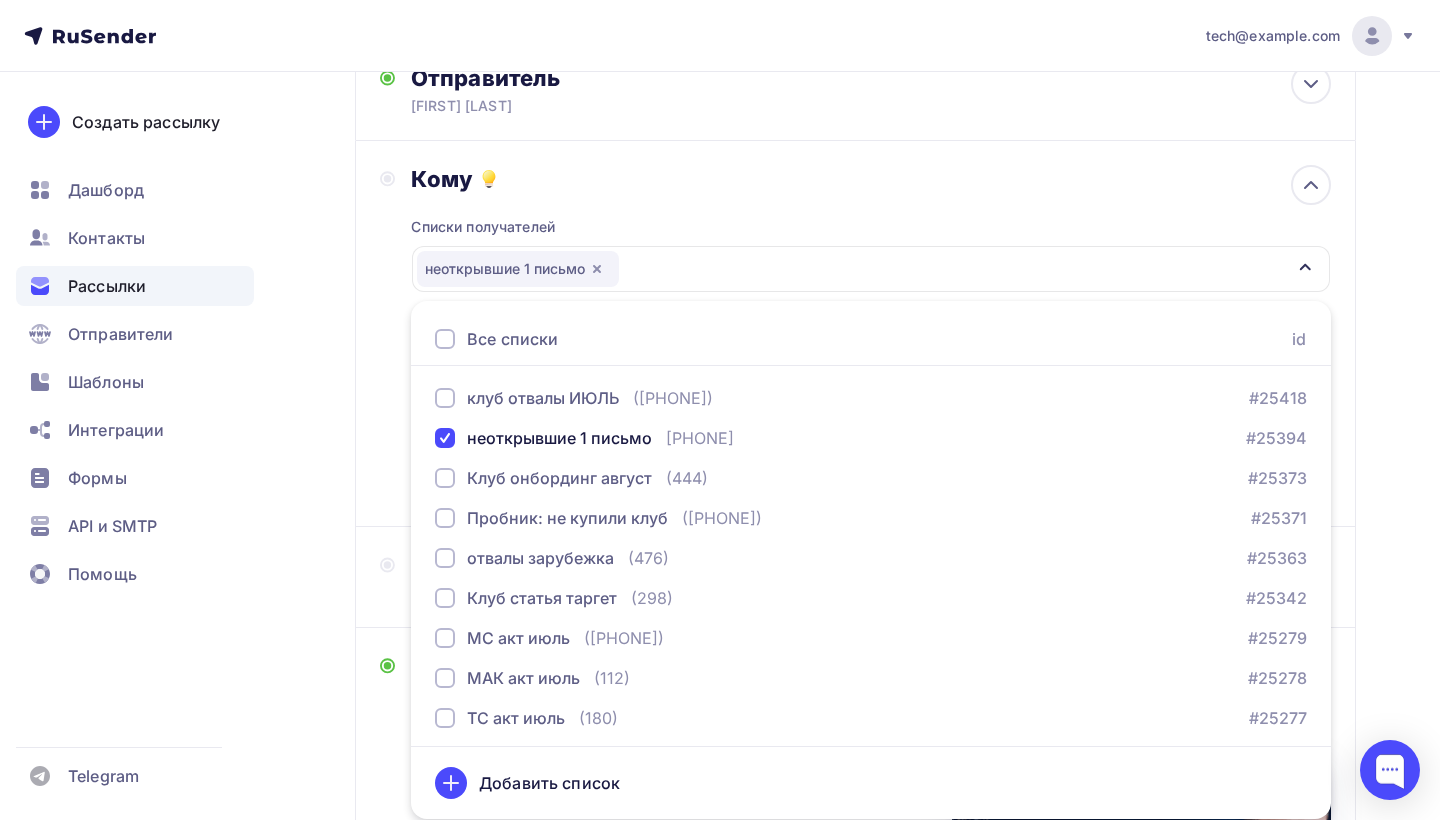 click on "Кому
Списки получателей
неоткрывшие 1 письмо
Все списки
id
клуб отвалы ИЮЛЬ
([PHONE])
#25418
неоткрывшие 1 письмо
([PHONE])
#25394
Клуб онбординг август
([PHONE])
#25373
Пробник: не купили клуб
([PHONE])
#25371
отвалы зарубежка
([PHONE])
#25363" at bounding box center (855, 333) 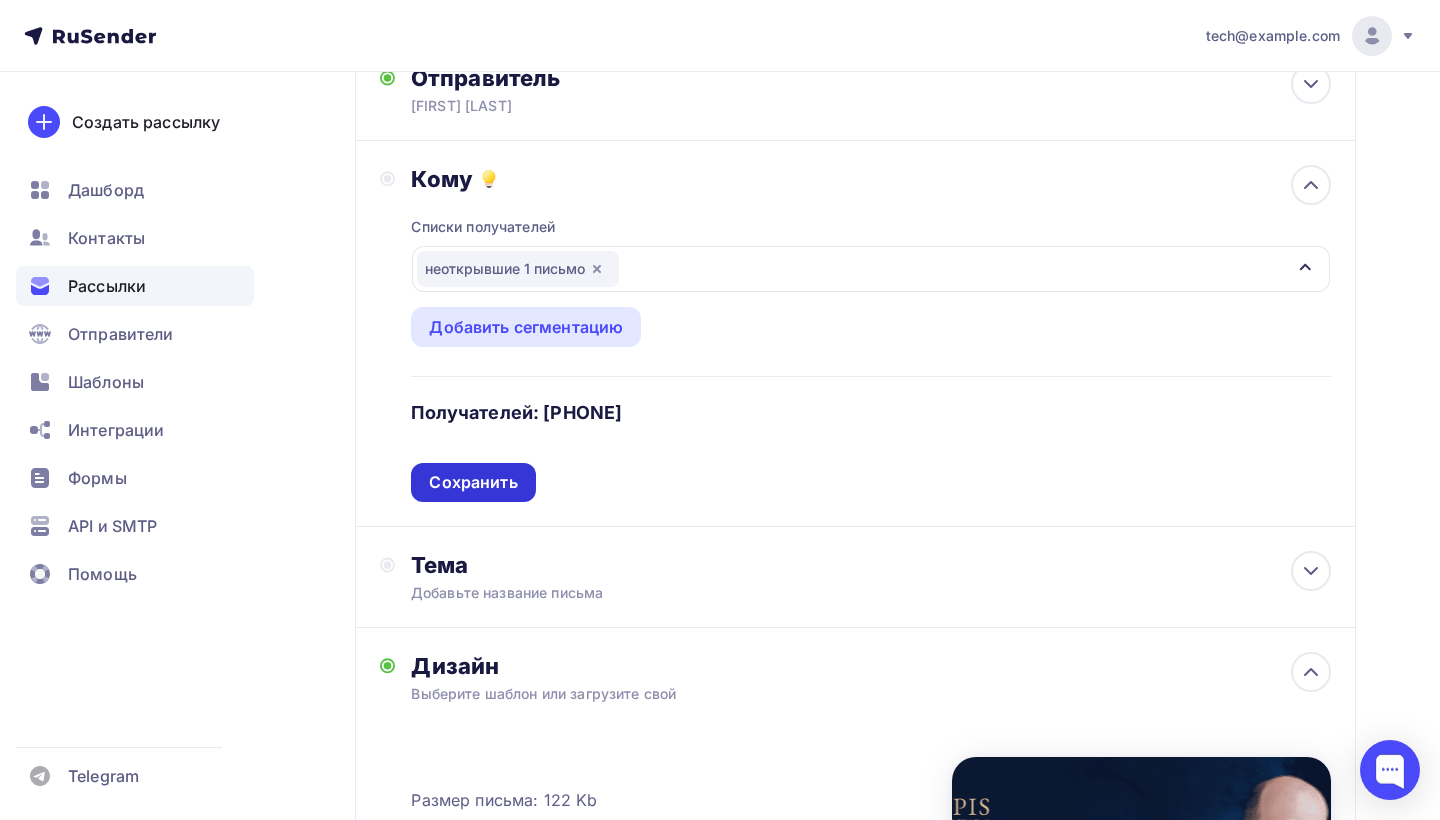 click on "Сохранить" at bounding box center [473, 482] 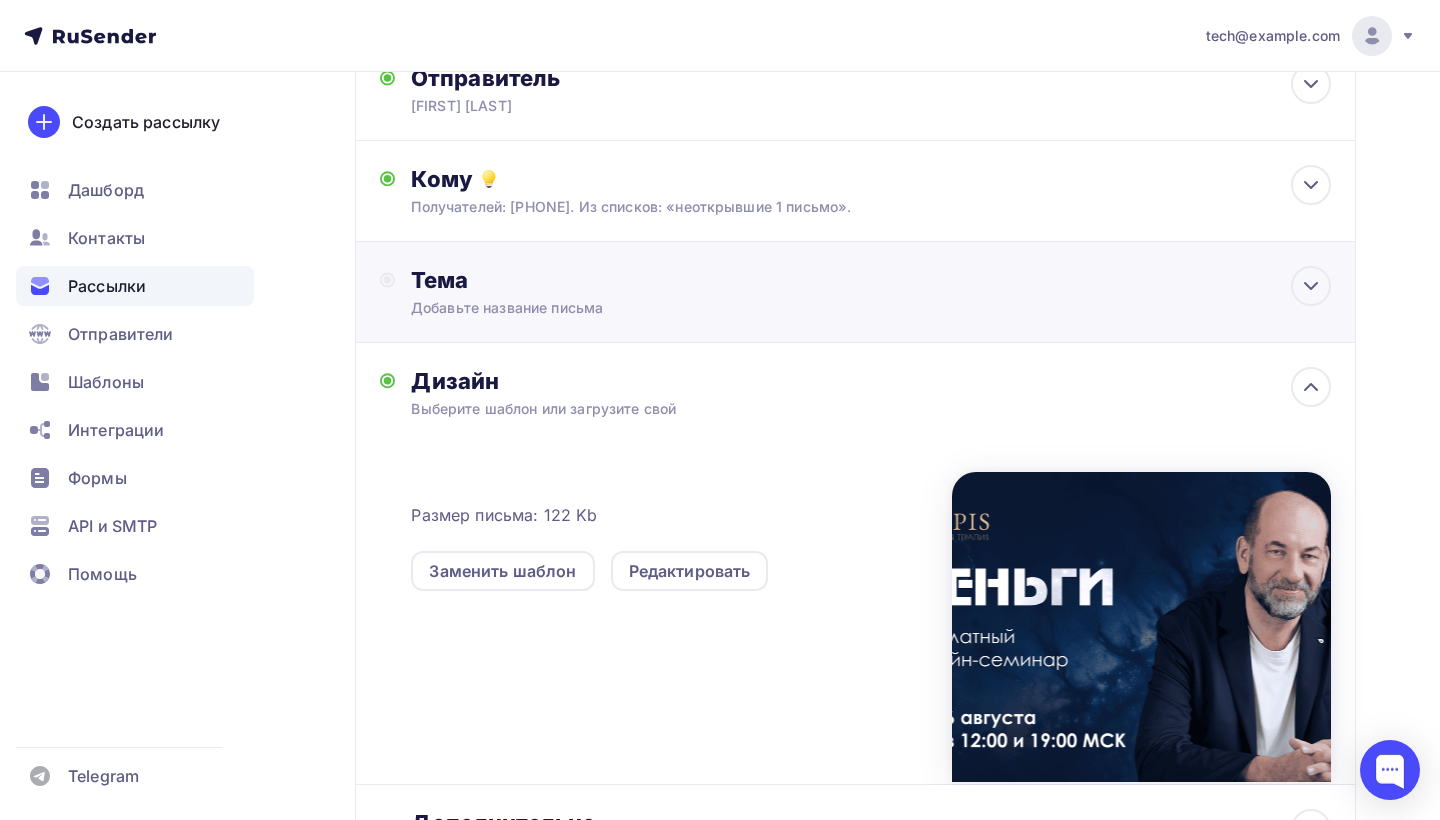 click on "Тема
Добавьте название письма" at bounding box center (855, 292) 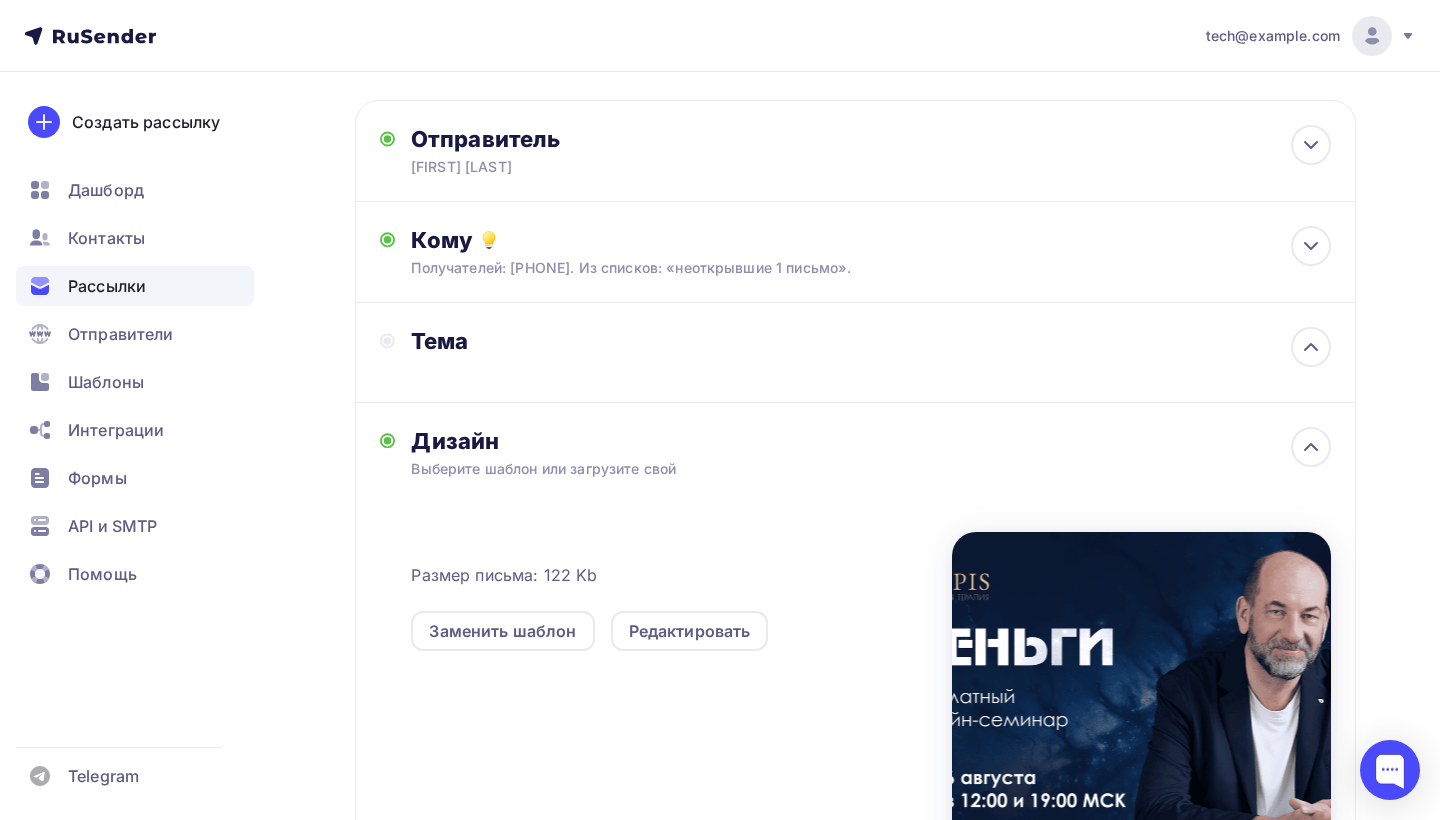 scroll, scrollTop: 90, scrollLeft: 0, axis: vertical 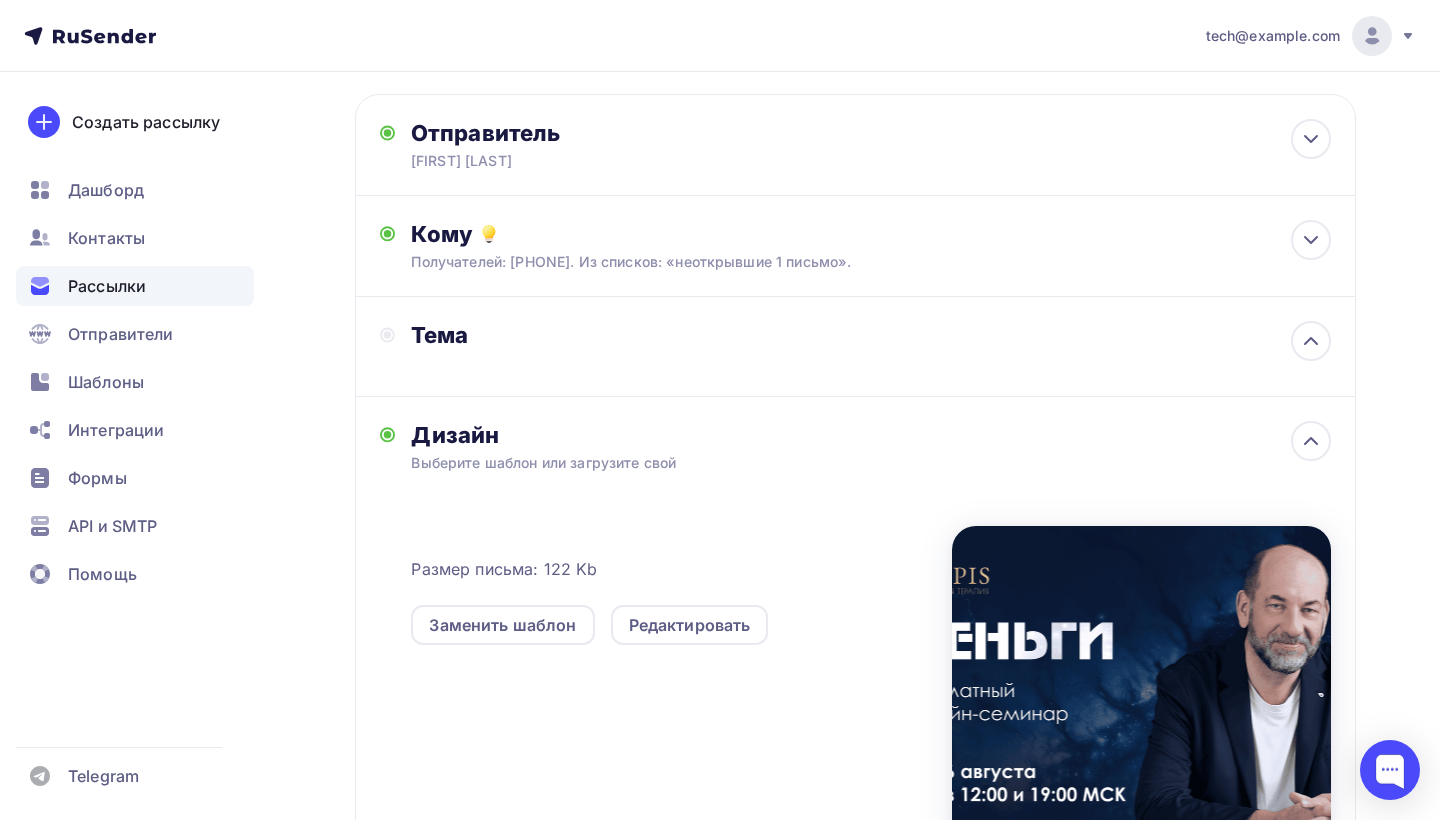 click on "Тема" at bounding box center [855, 347] 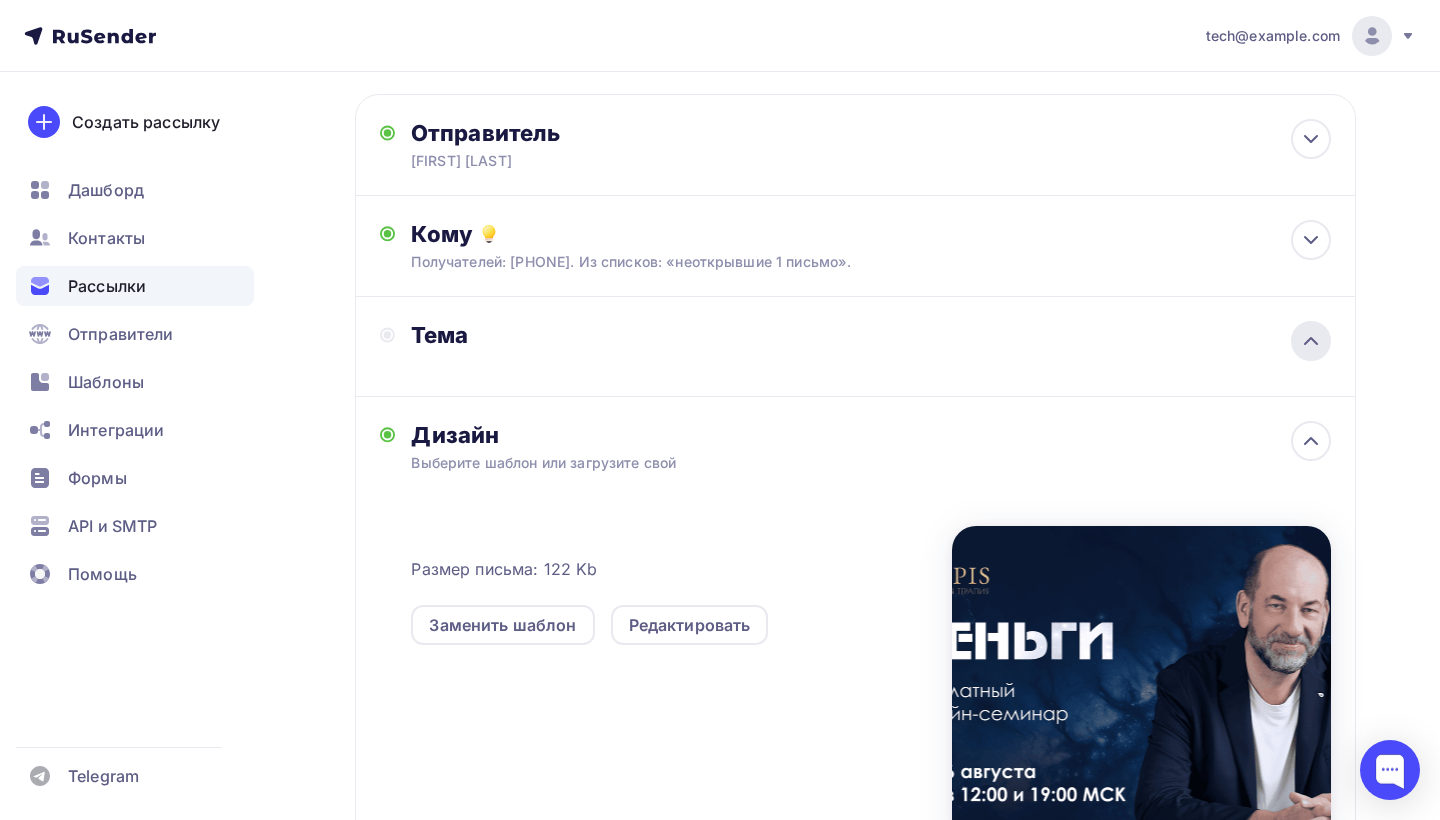 click 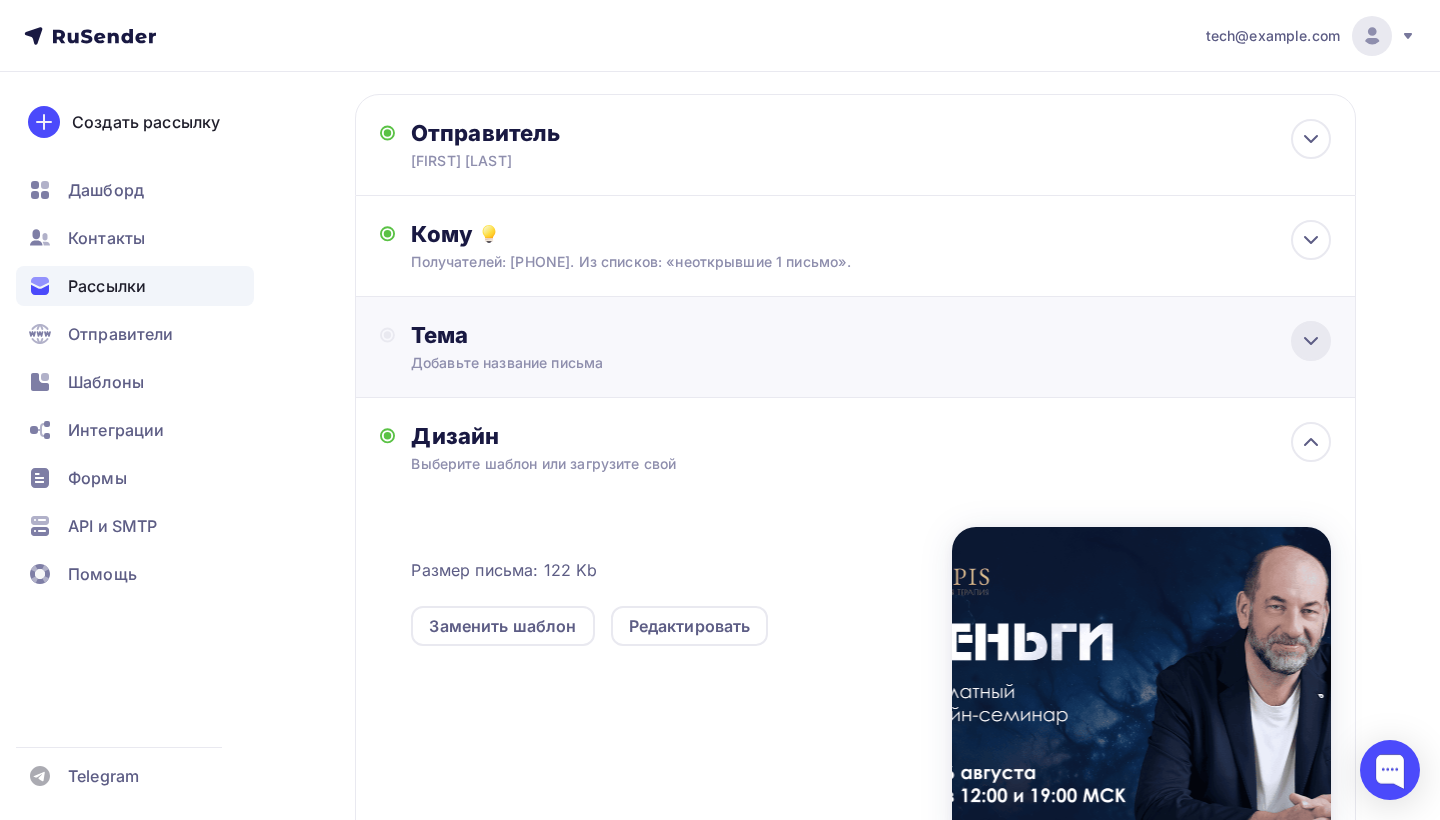 click 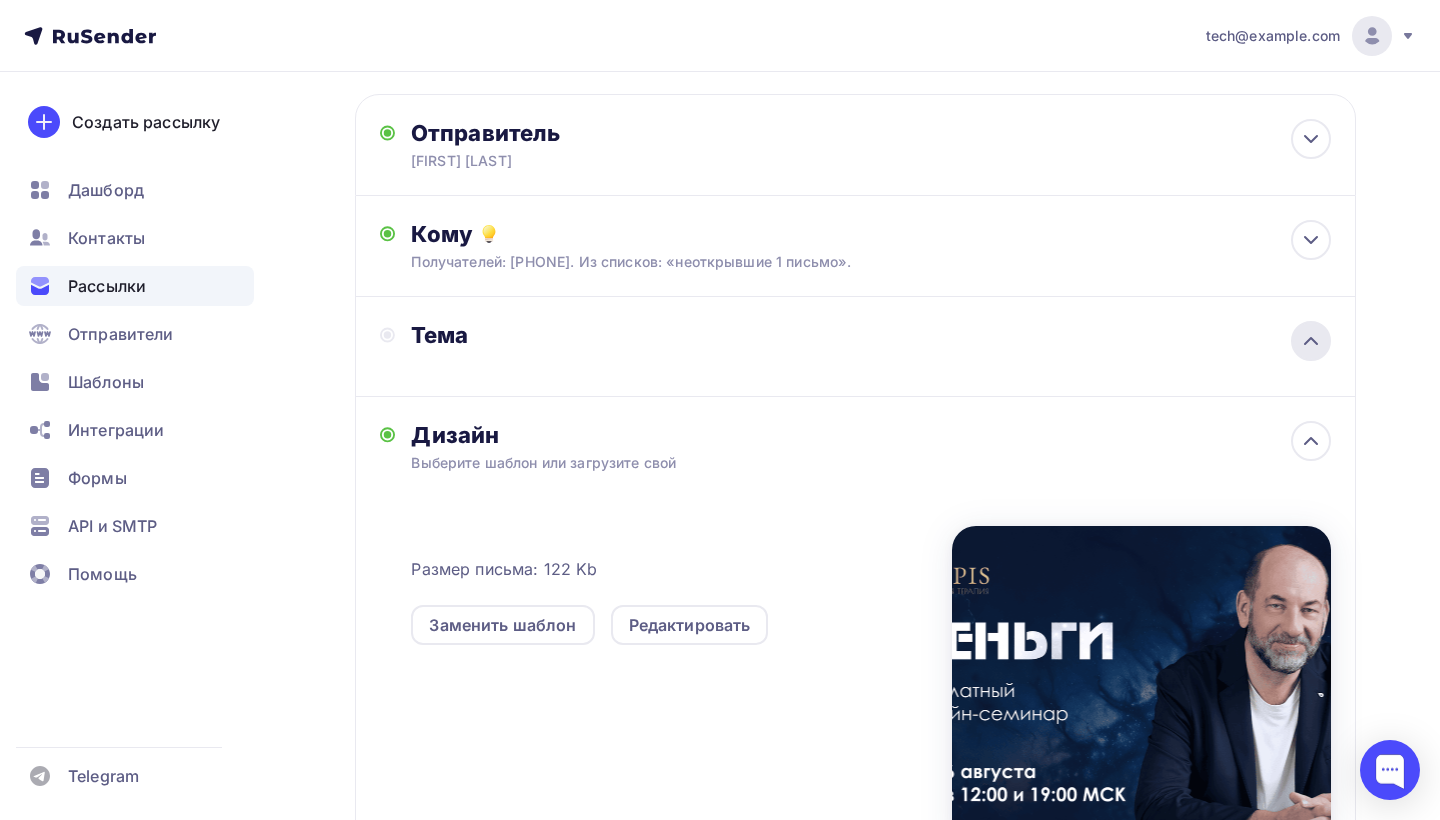 click 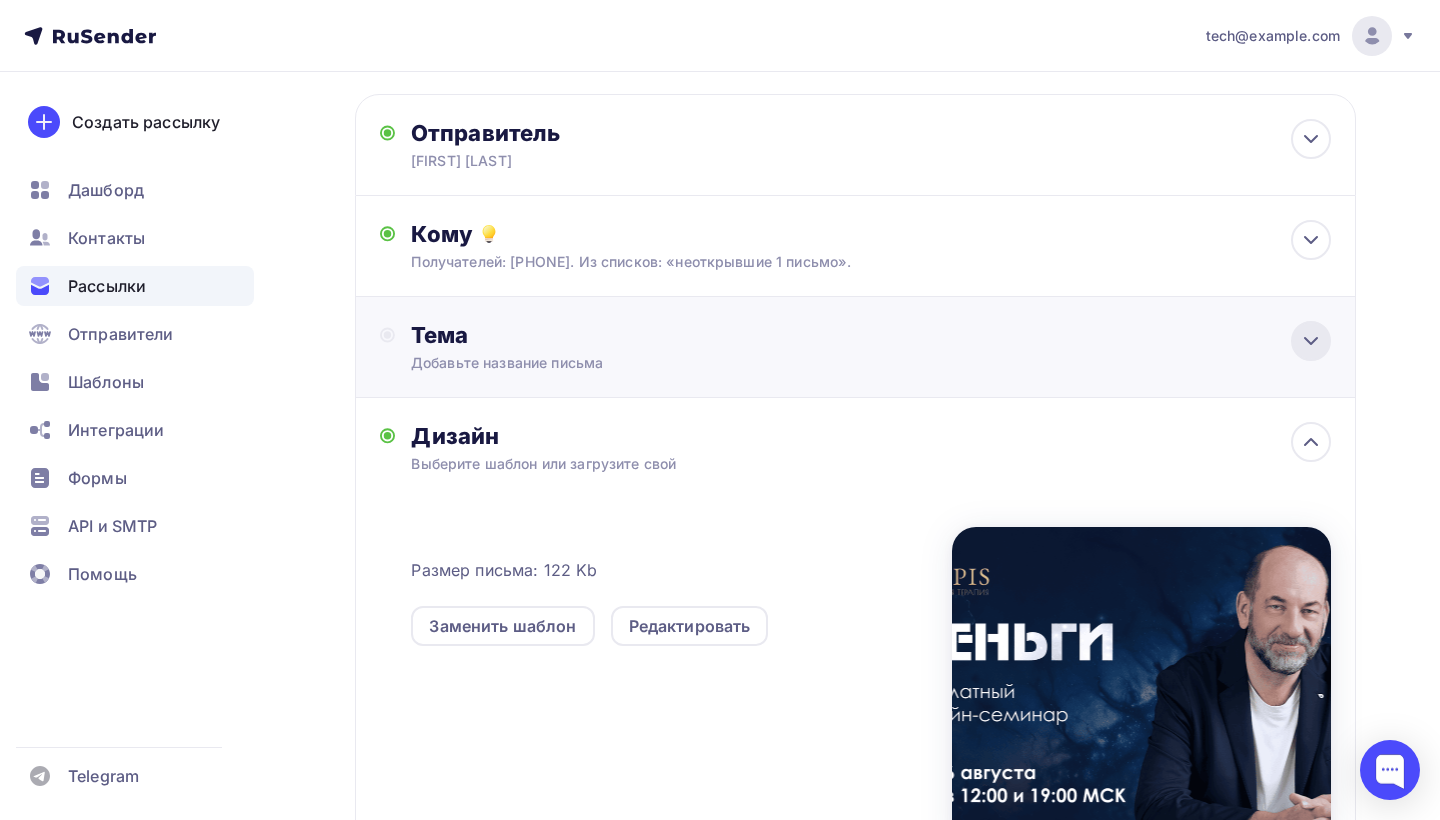 click 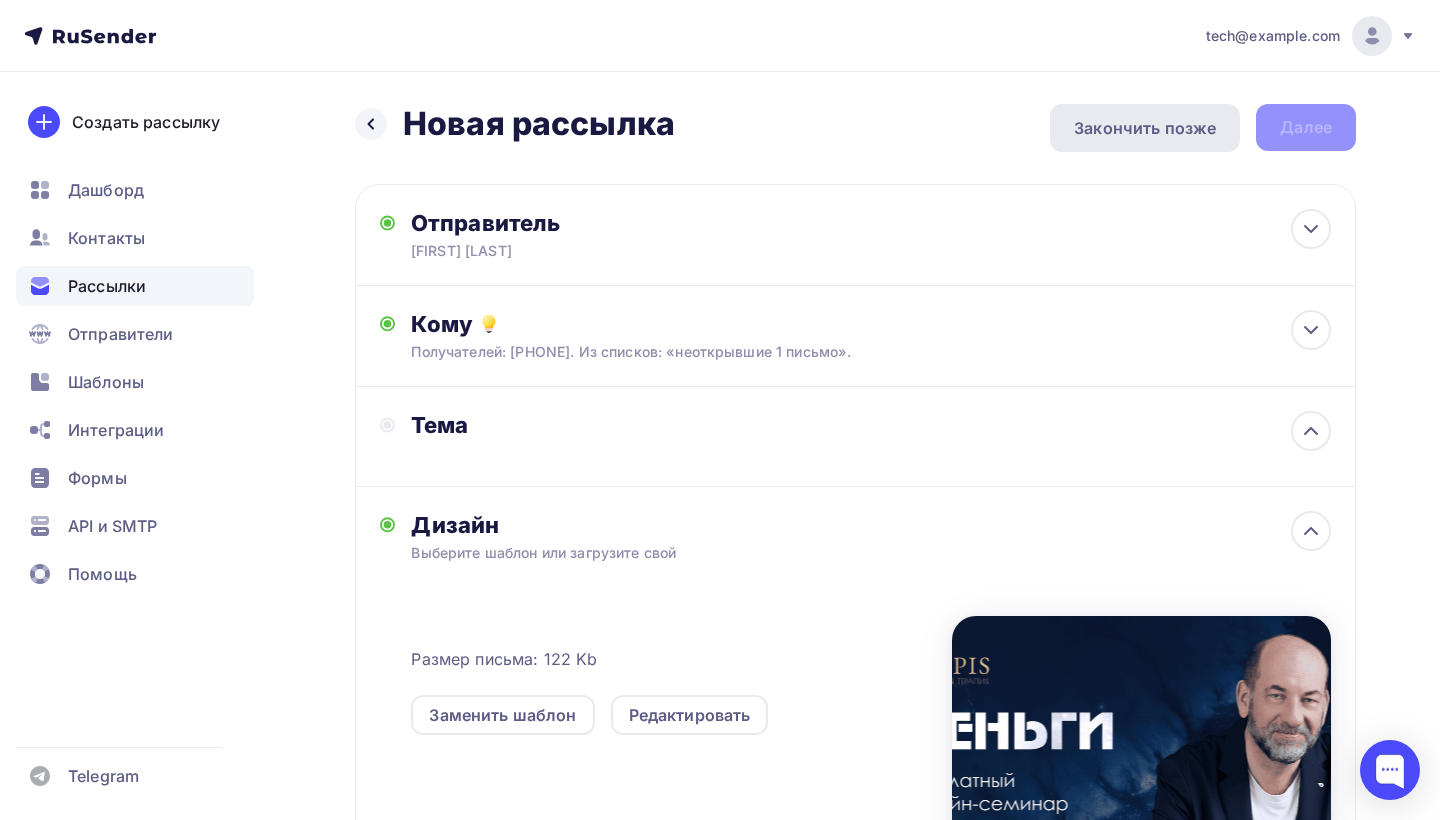 scroll, scrollTop: 0, scrollLeft: 0, axis: both 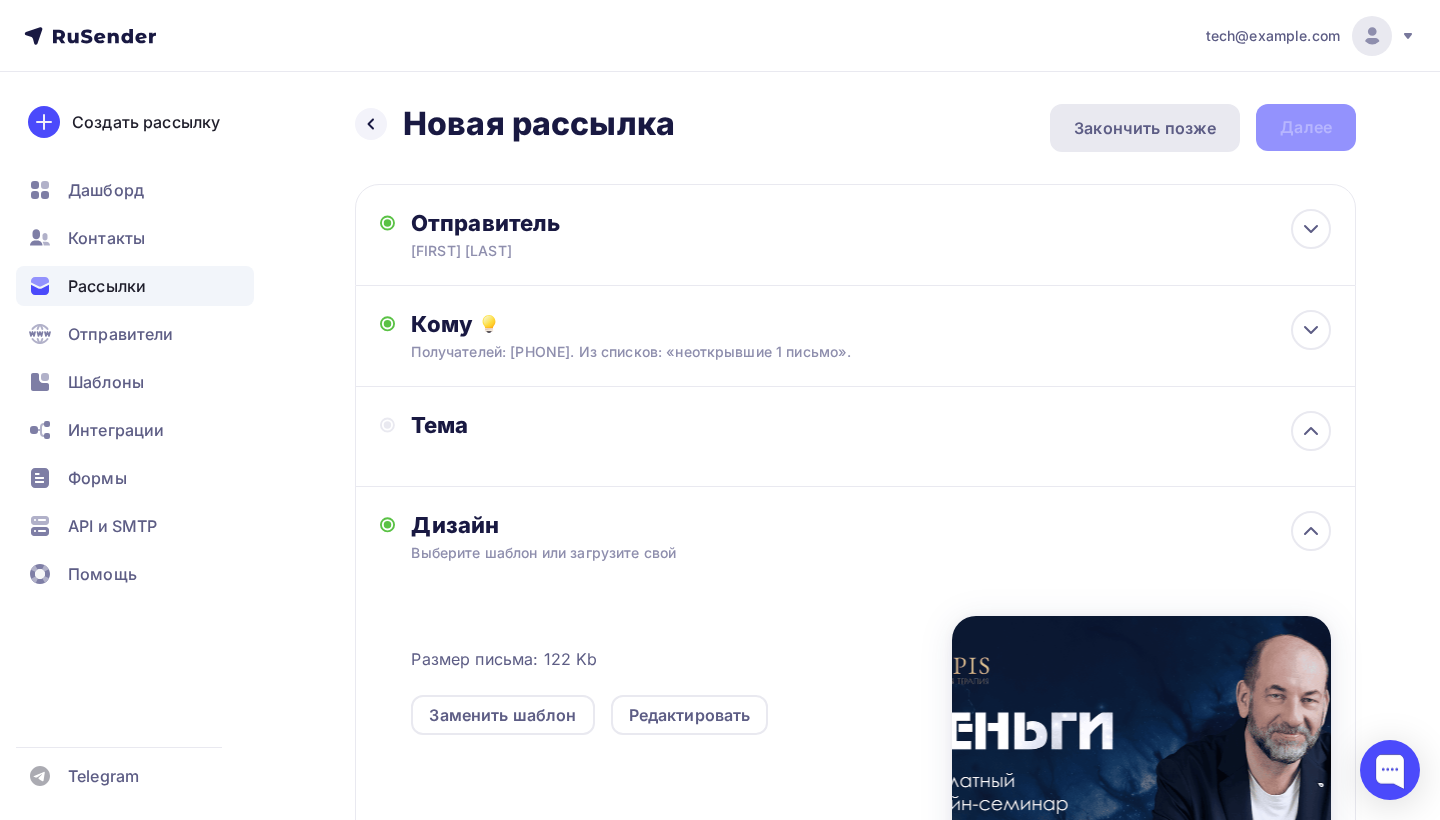 click on "Закончить позже" at bounding box center (1145, 128) 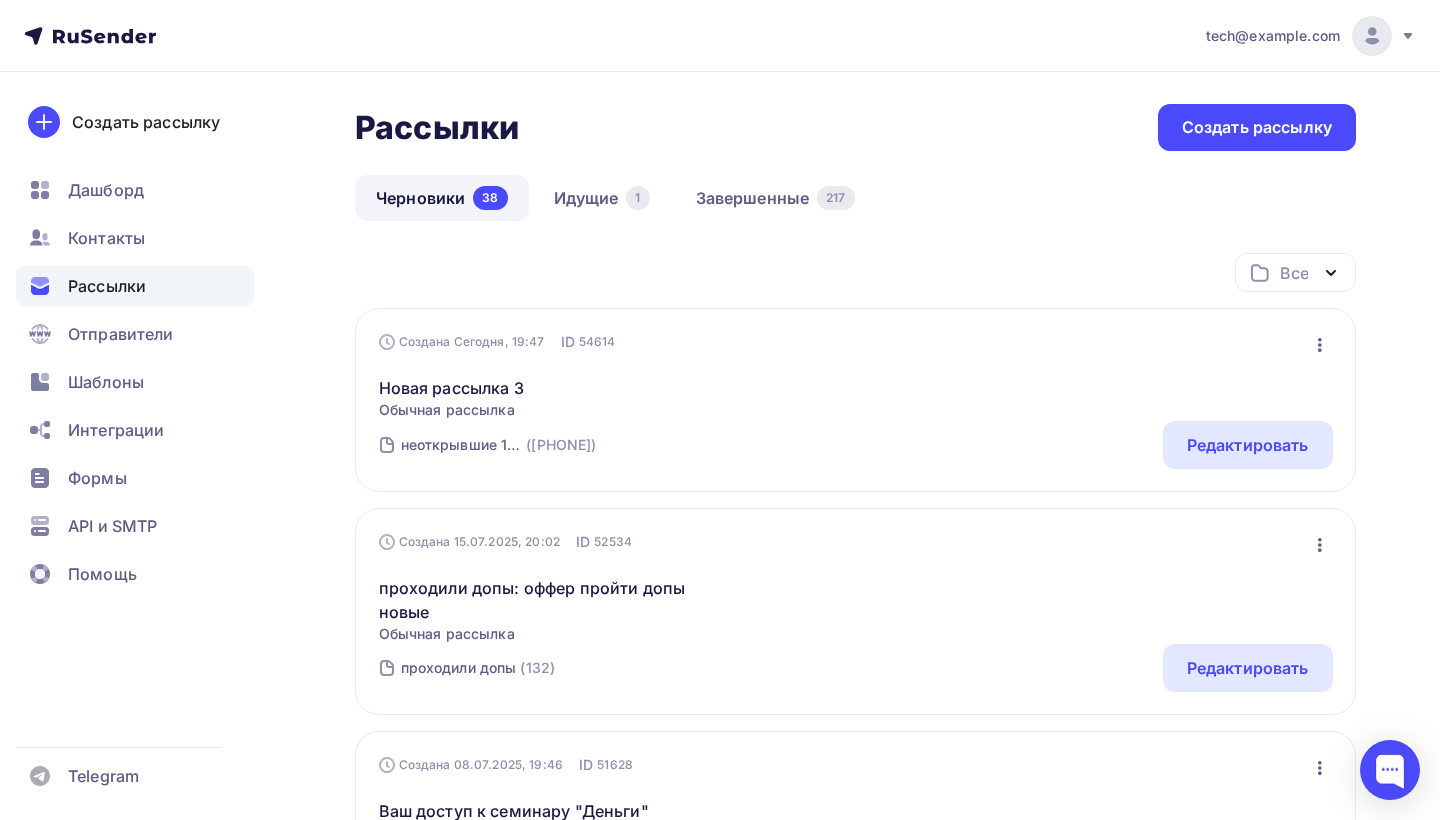 click 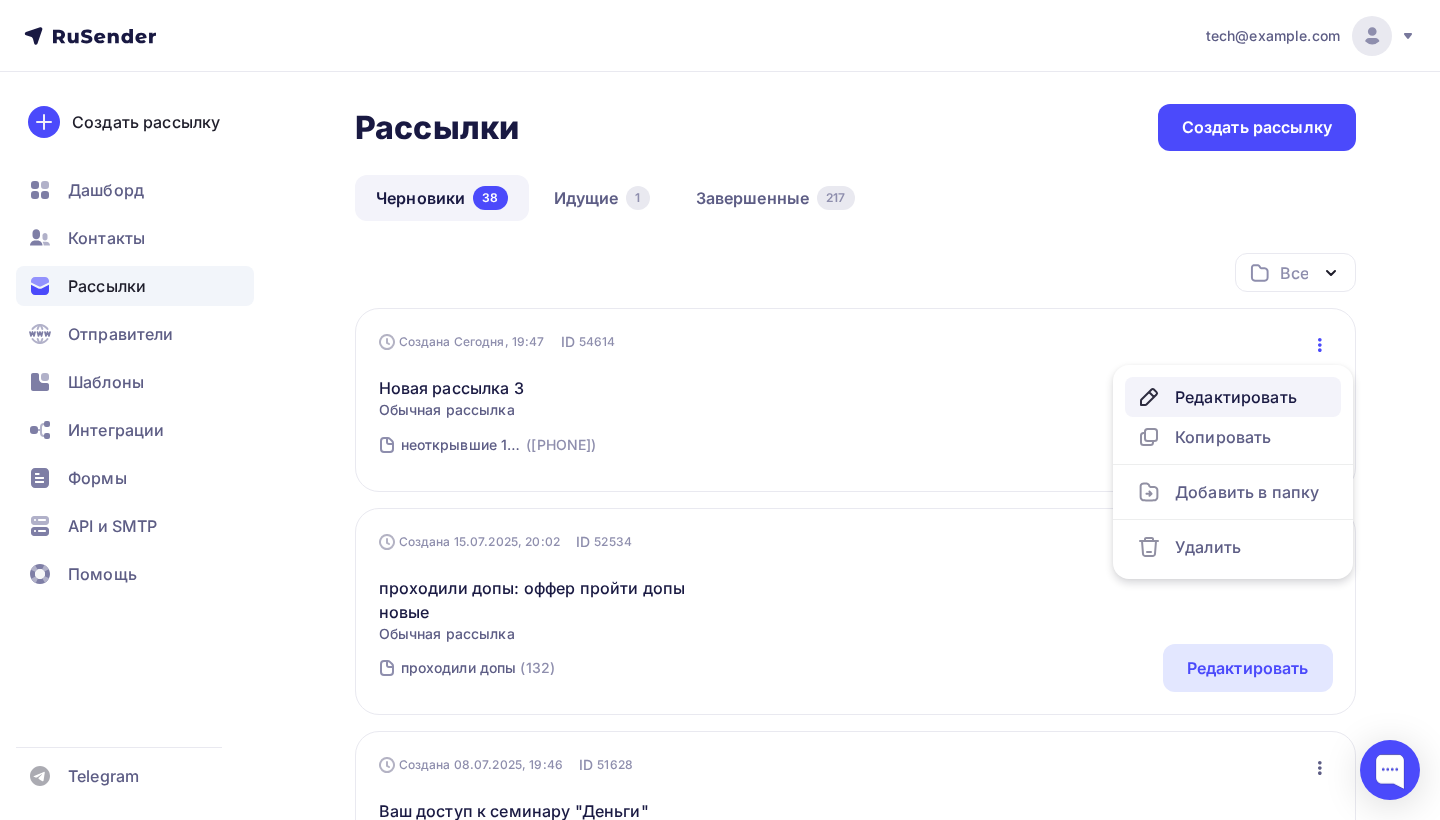 click on "Редактировать" at bounding box center (1233, 397) 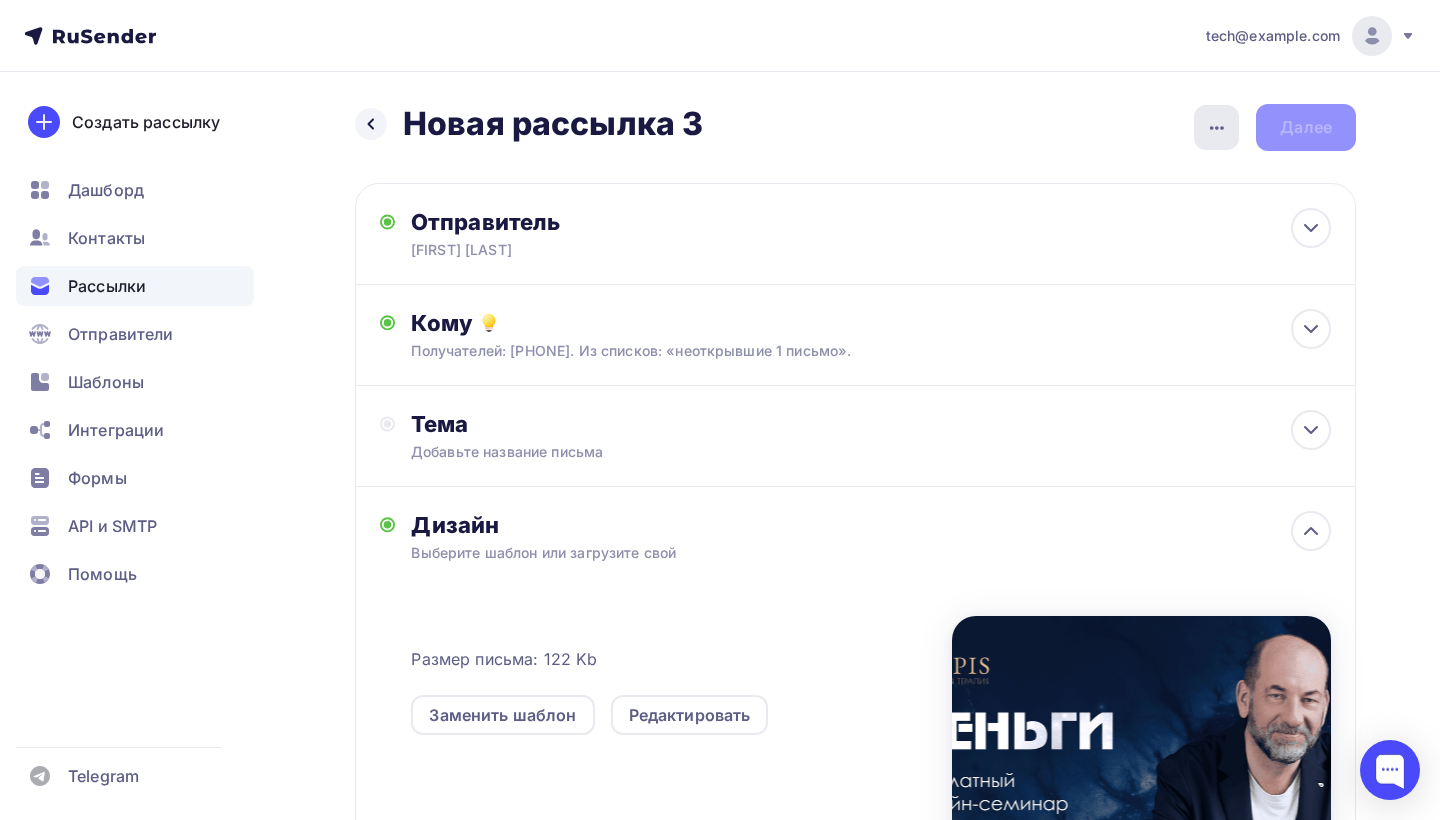 click 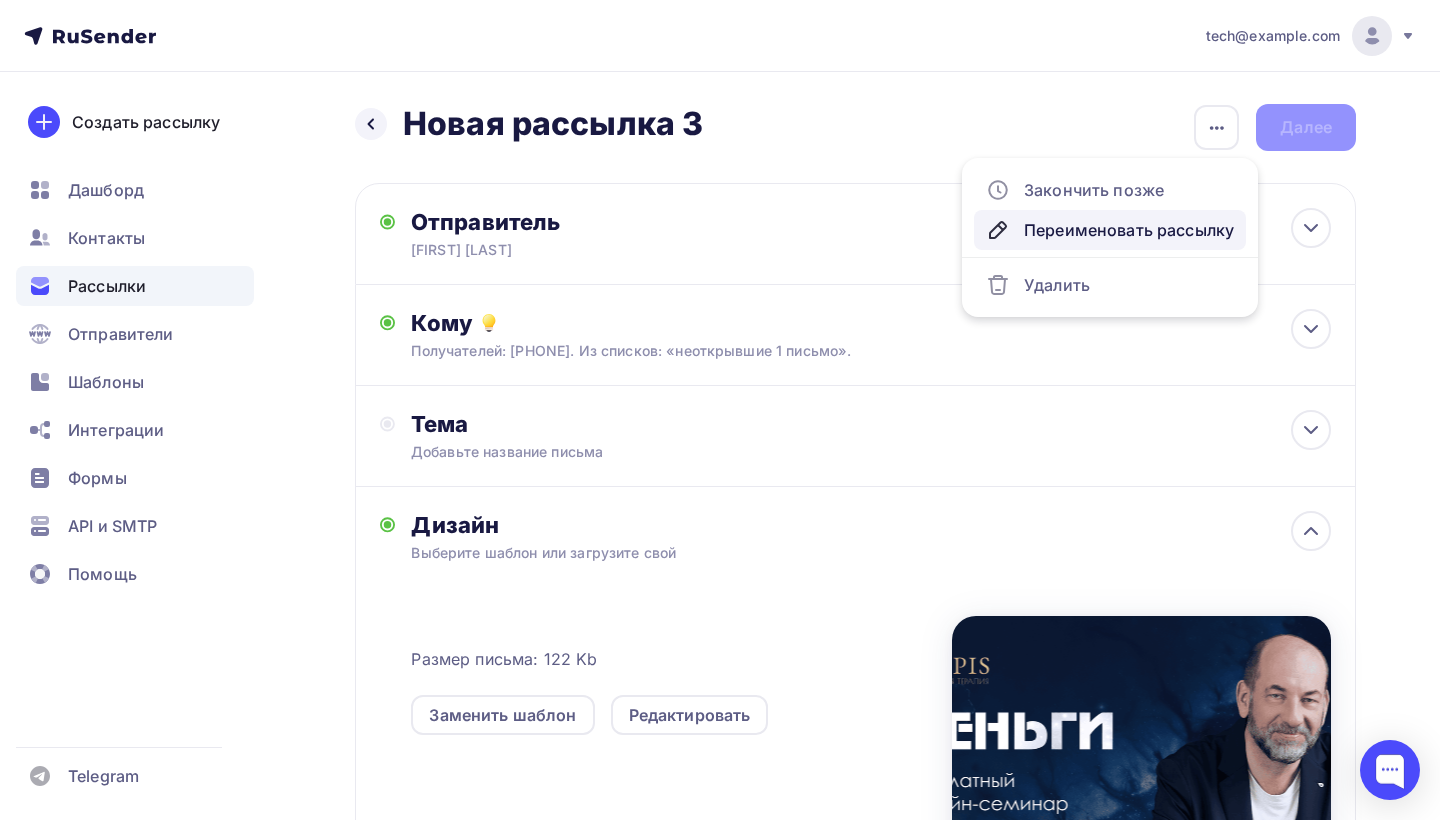 click on "Переименовать рассылку" at bounding box center [1110, 230] 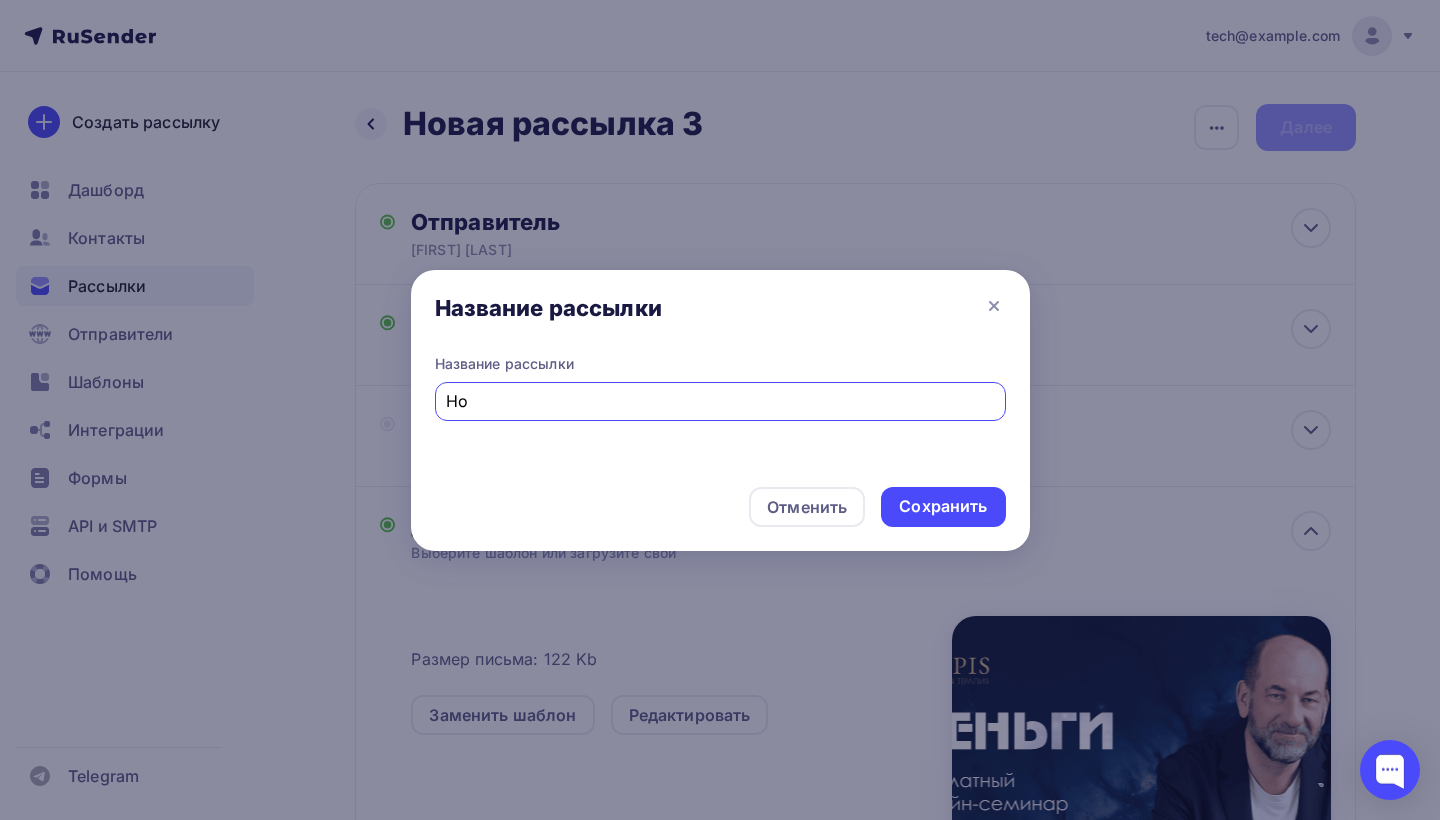 type on "Н" 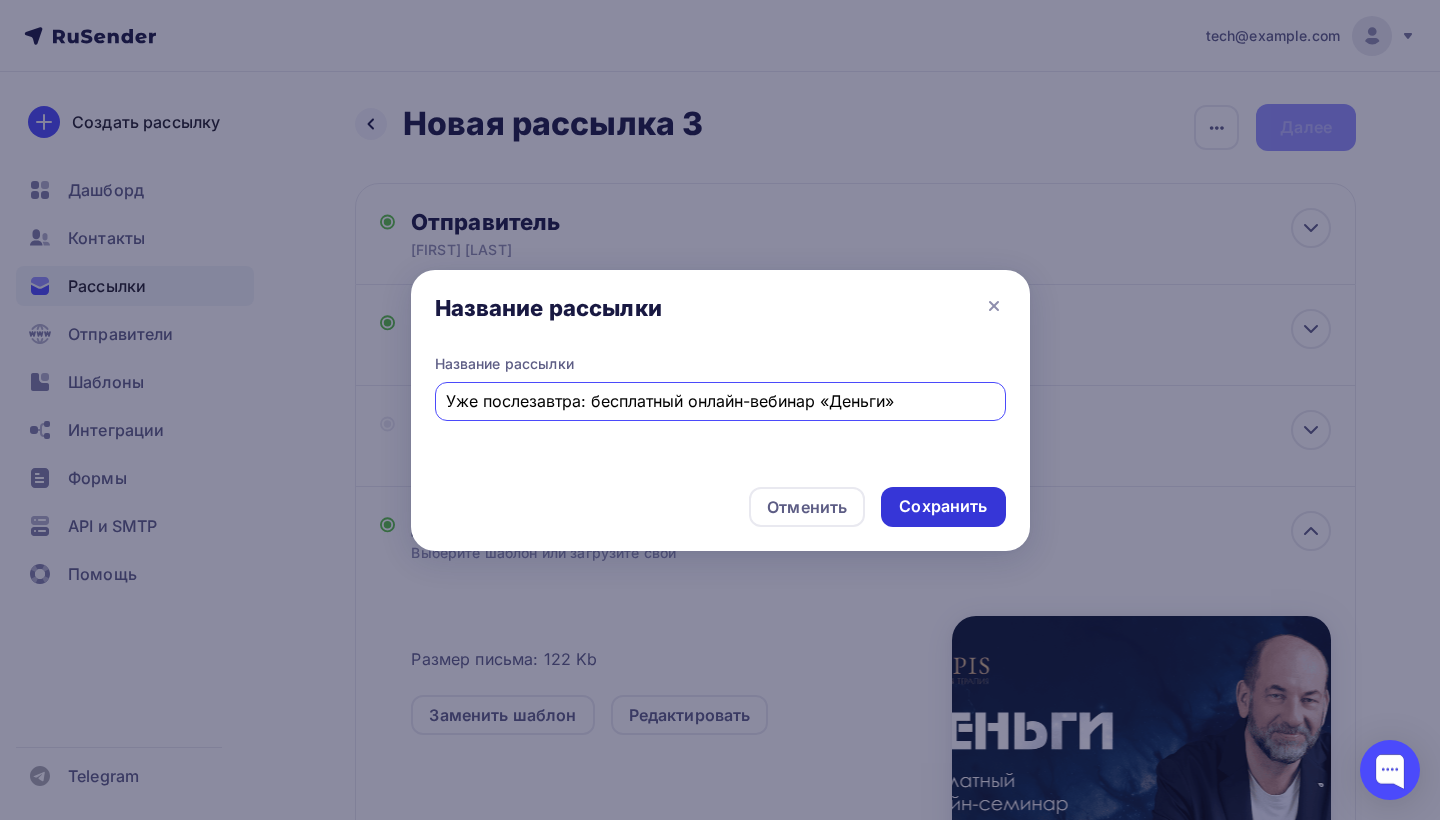 type on "Уже послезавтра: бесплатный онлайн-вебинар «Деньги»" 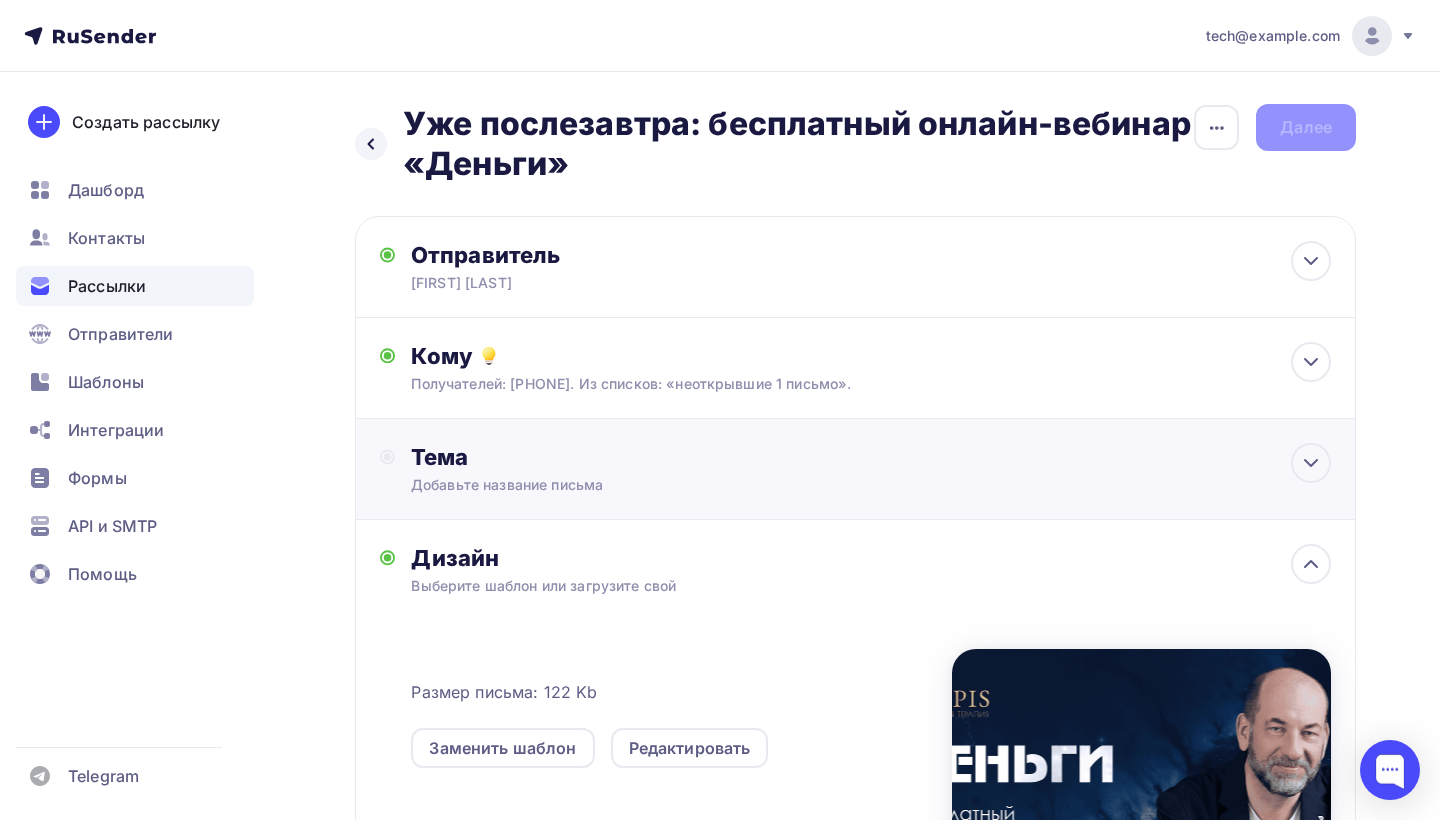 click on "[FIRST] [LAST]
Тема для рассылки
Предпросмотр текста
12:45" at bounding box center (855, 469) 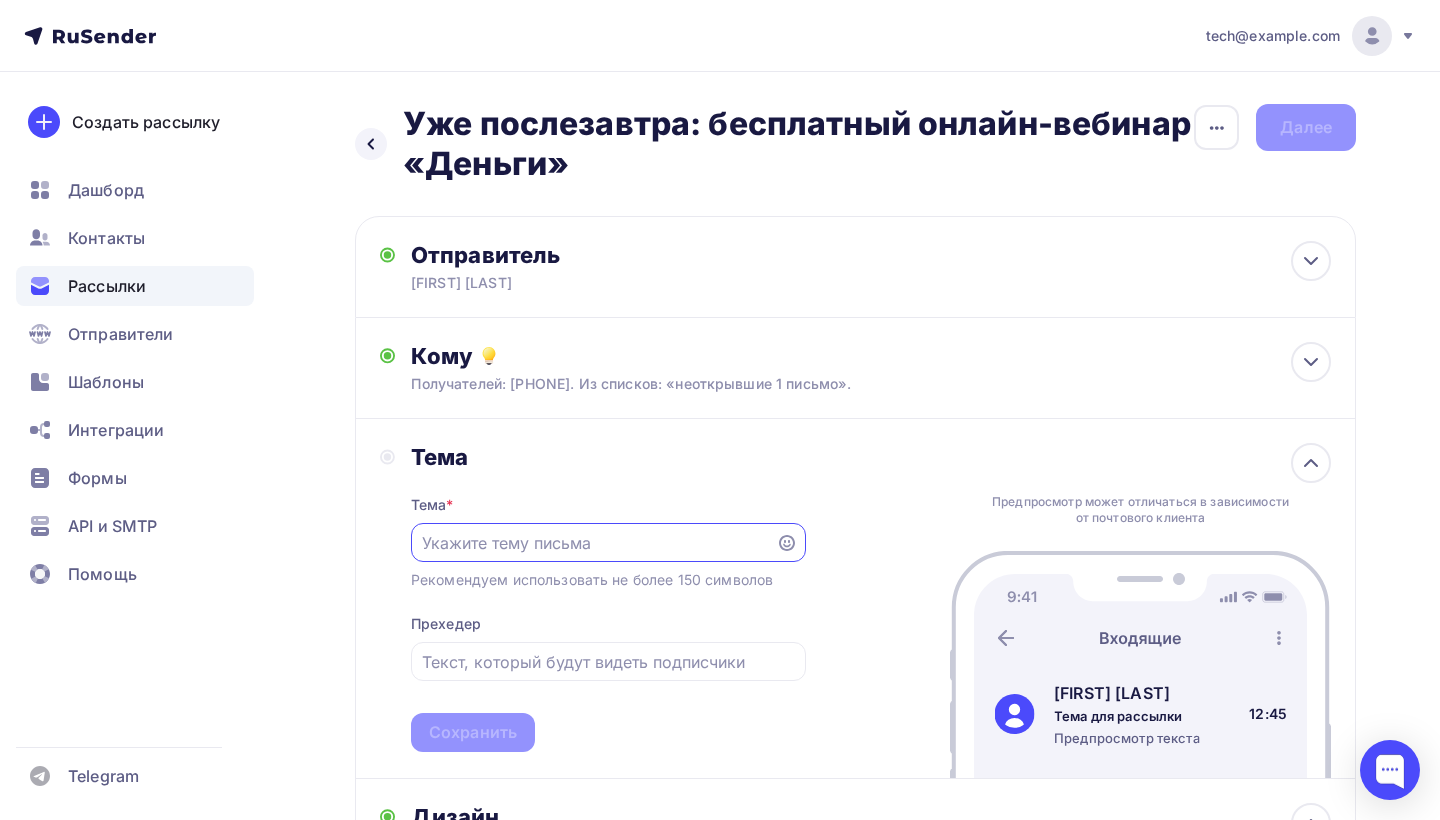 scroll, scrollTop: 0, scrollLeft: 0, axis: both 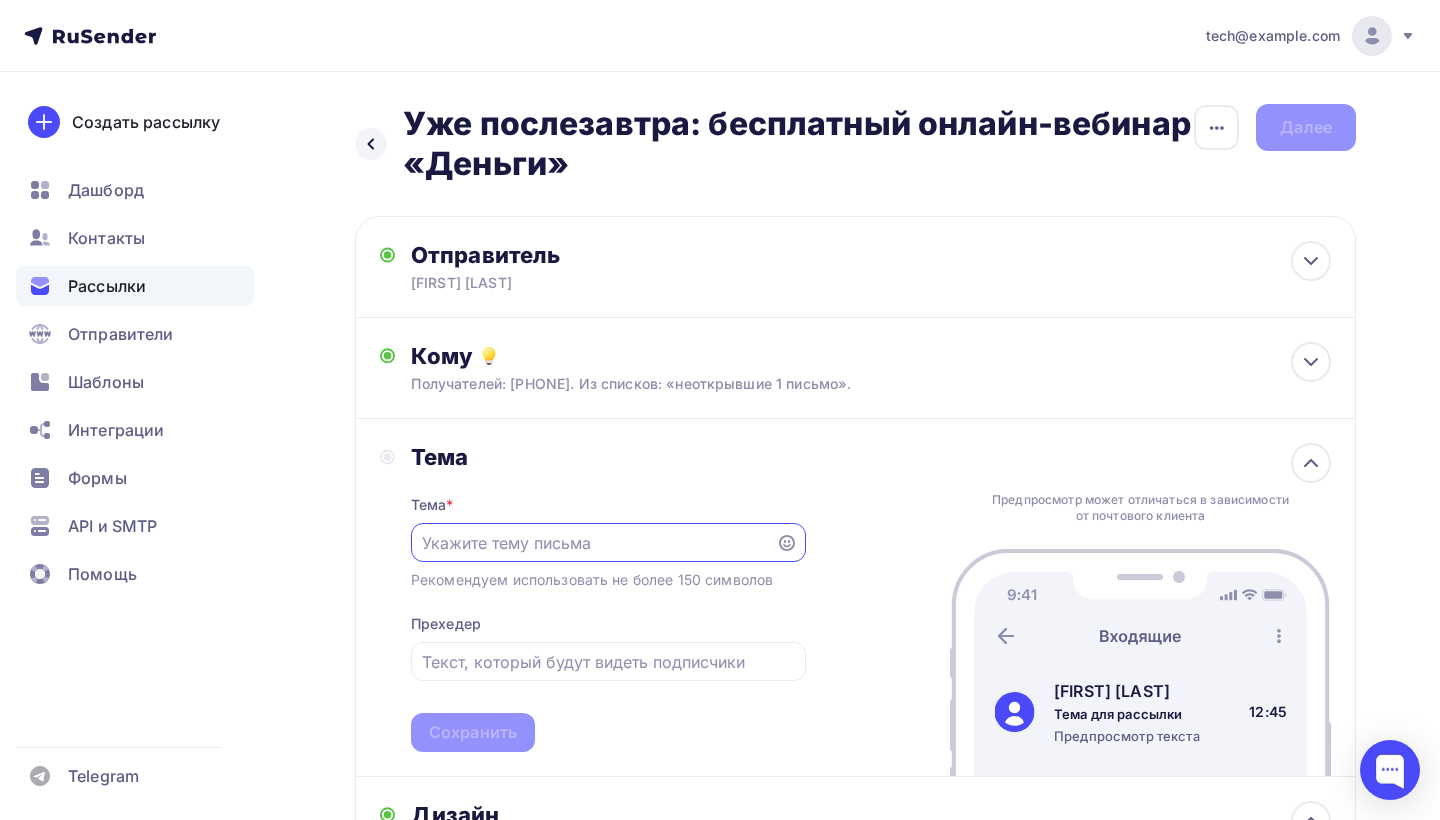 paste on "Уже послезавтра: бесплатный онлайн-вебинар «Деньги»" 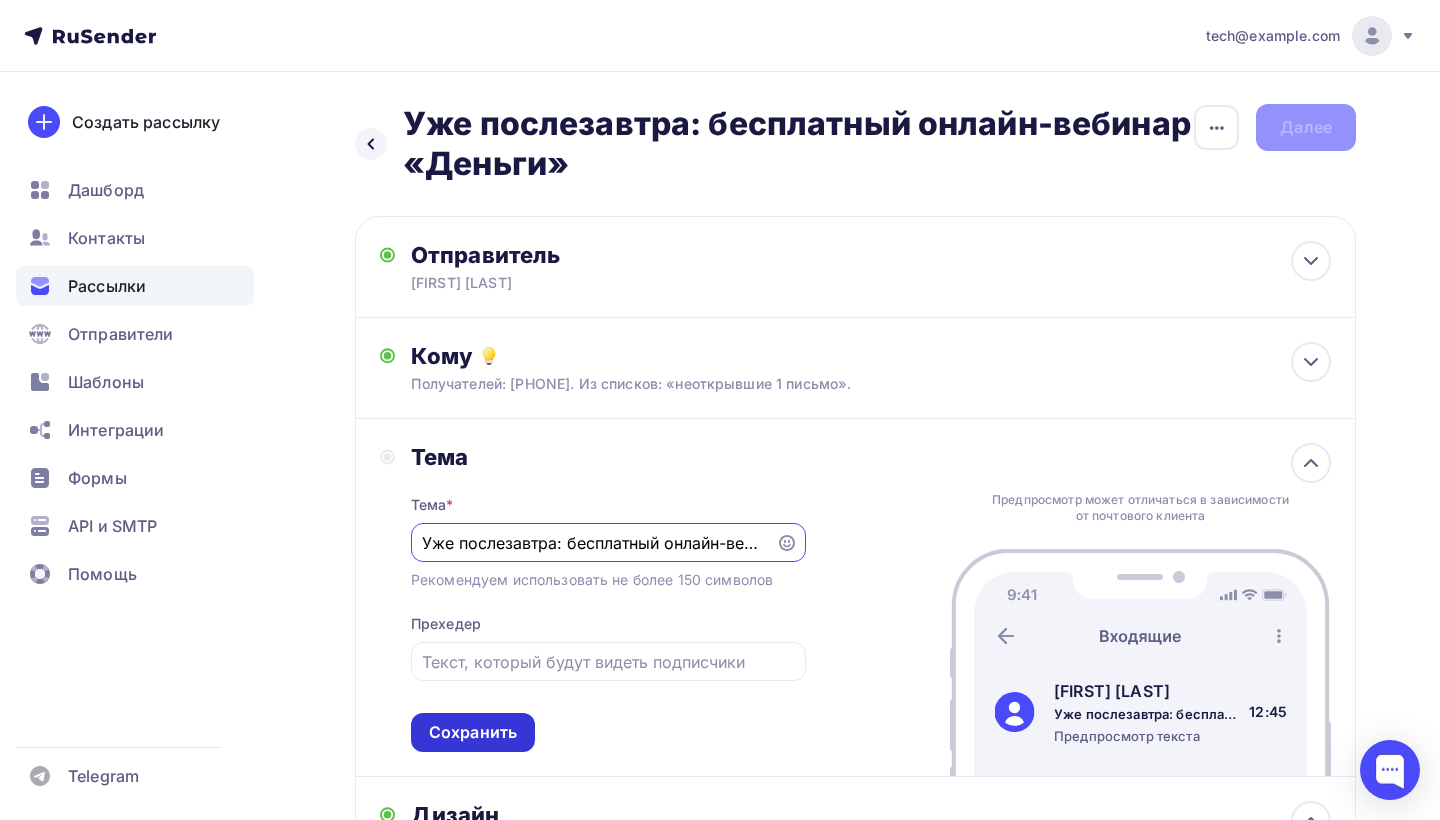 type on "Уже послезавтра: бесплатный онлайн-вебинар «Деньги»" 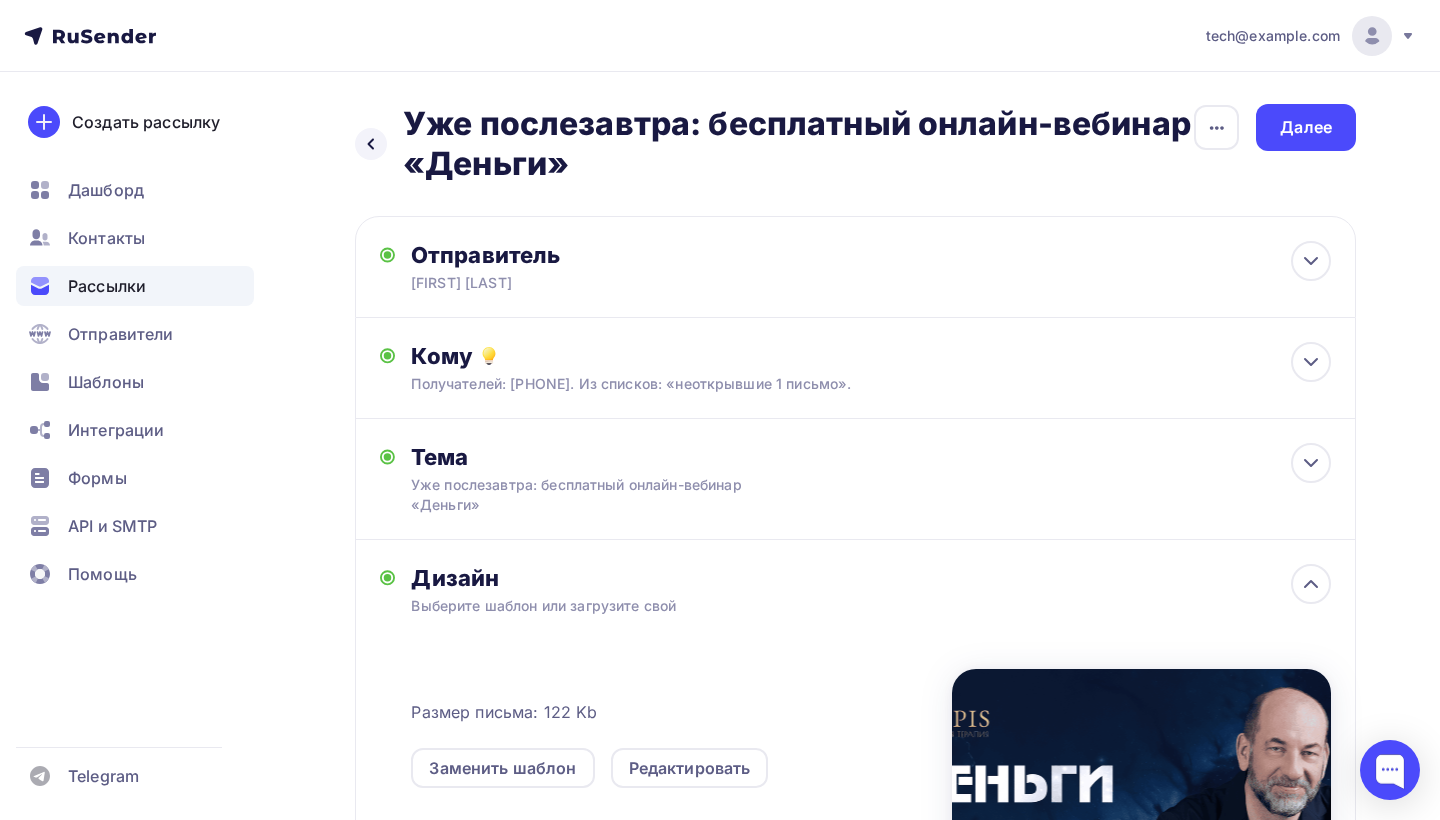 scroll, scrollTop: 0, scrollLeft: 0, axis: both 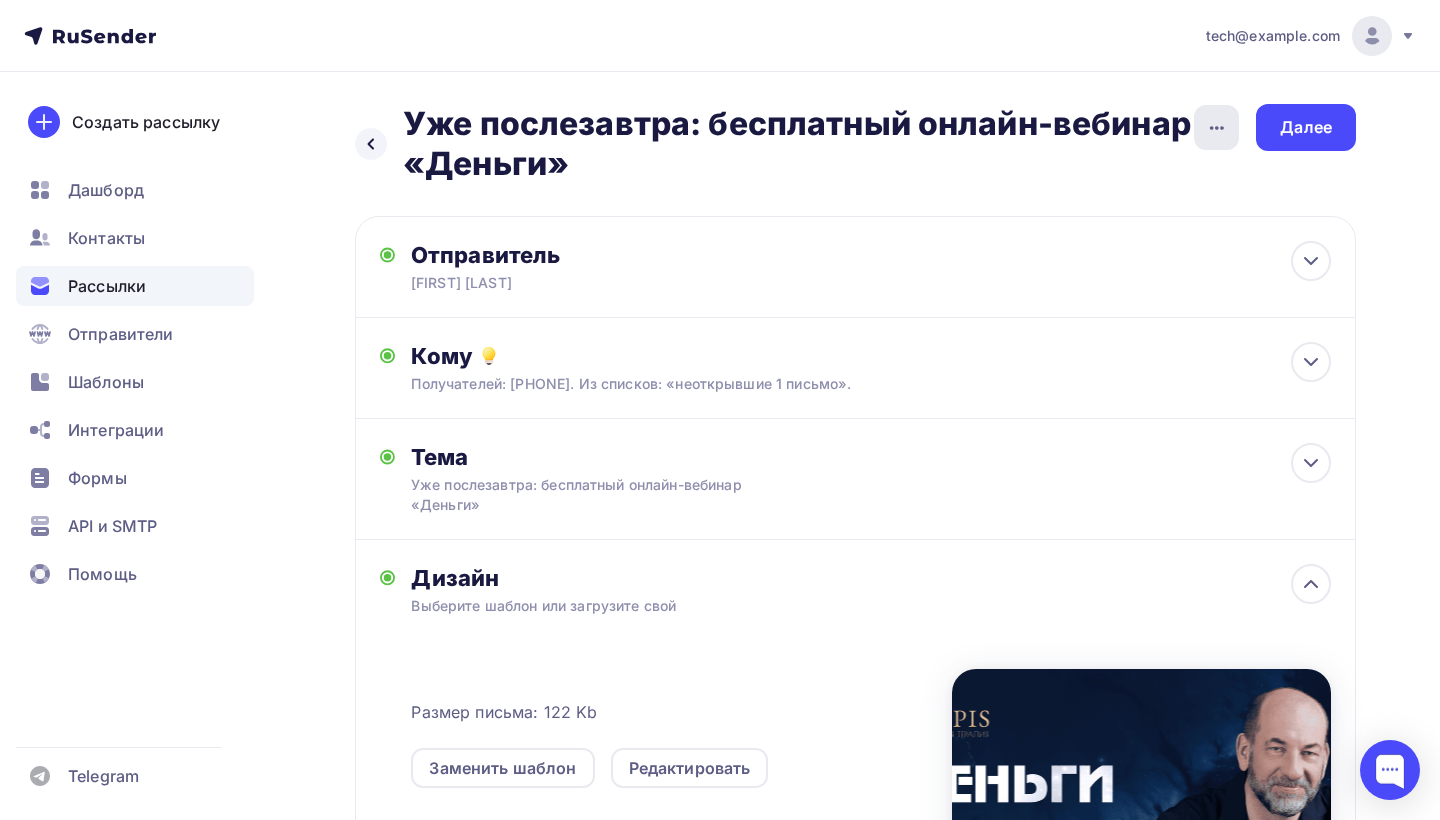 click 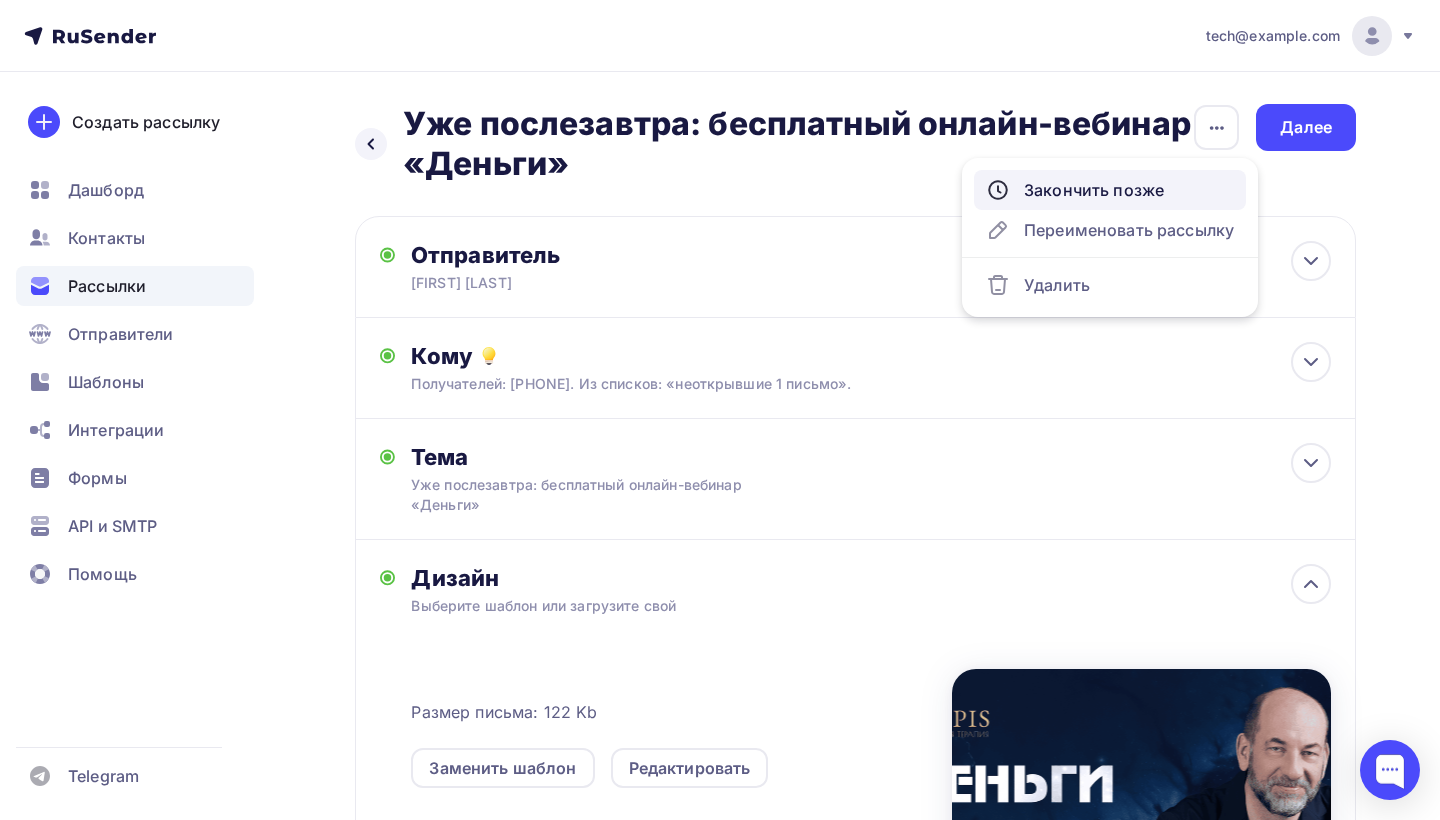 click on "Закончить позже" at bounding box center (1110, 190) 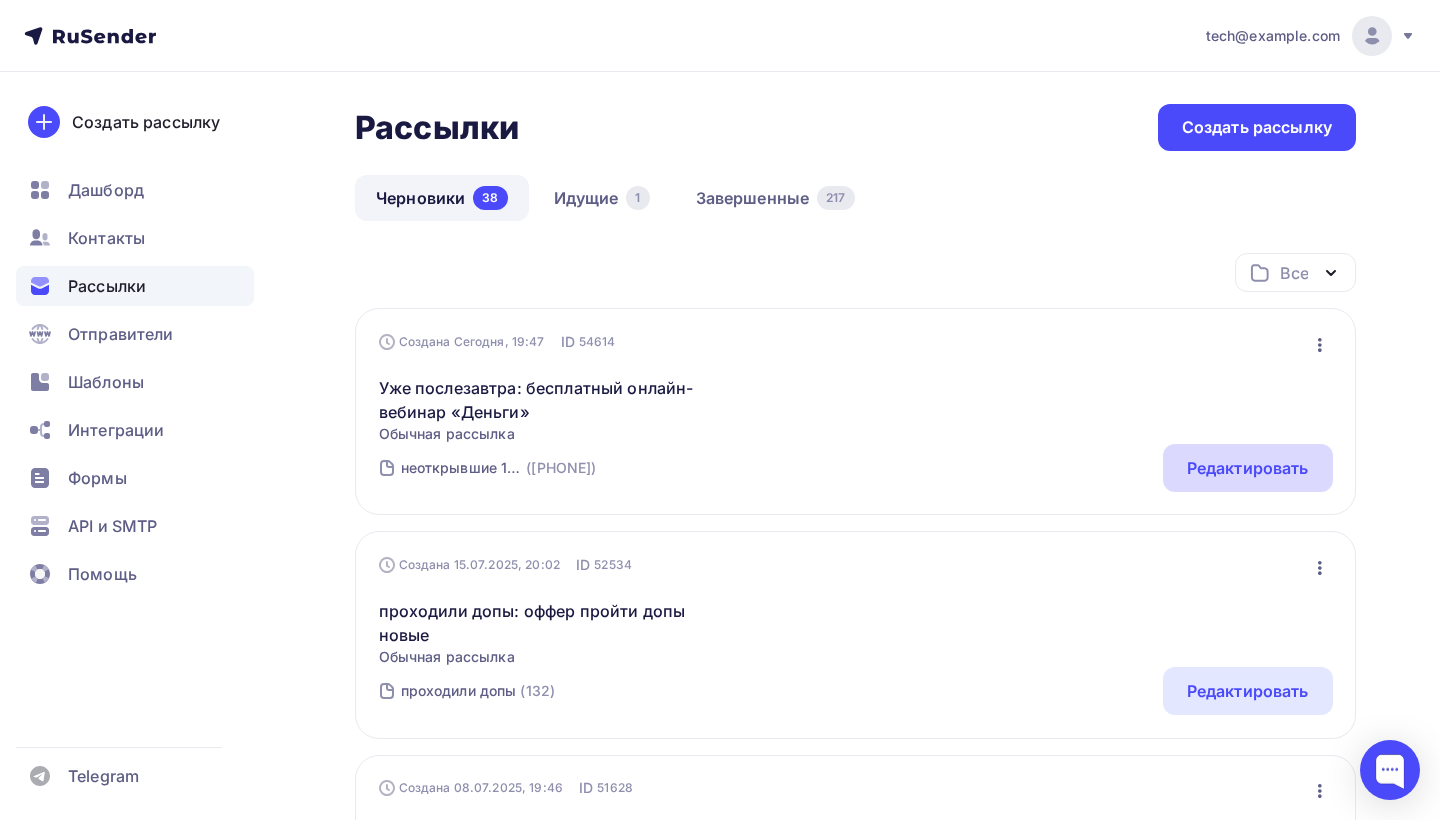 click on "Редактировать" at bounding box center (1248, 468) 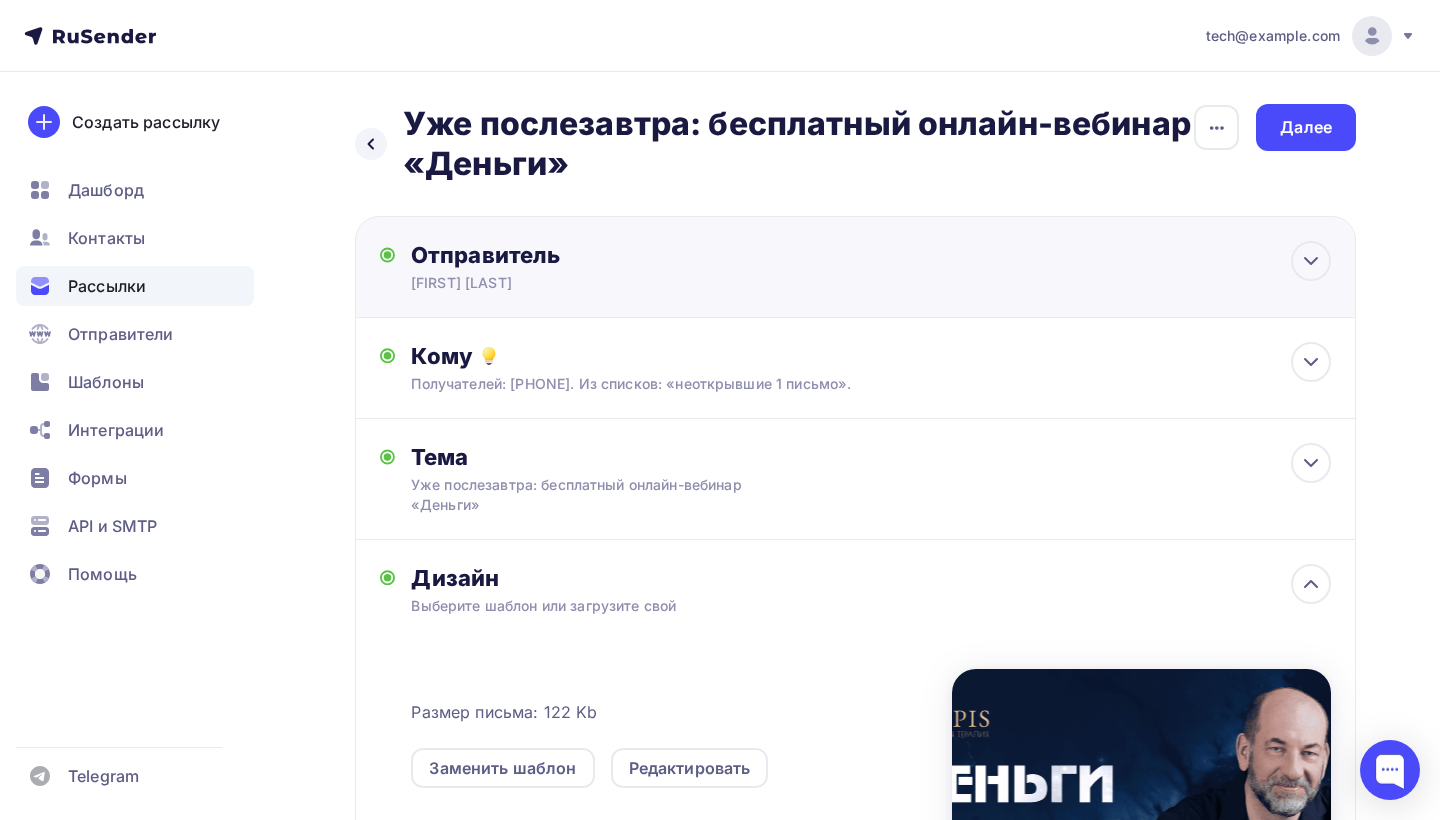 click on "Отправитель
[FIRST] [LAST]
Email  *
[EMAIL]
[EMAIL]           [EMAIL]           [EMAIL]               Добавить отправителя
Рекомендуем  добавить почту на домене , чтобы рассылка не попала в «Спам»
Имя                 Сохранить
Предпросмотр может отличаться  в зависимости от почтового клиента
Уже послезавтра: бесплатный онлайн-вебинар «Деньги»
Предпросмотр текста
12:45" at bounding box center [855, 267] 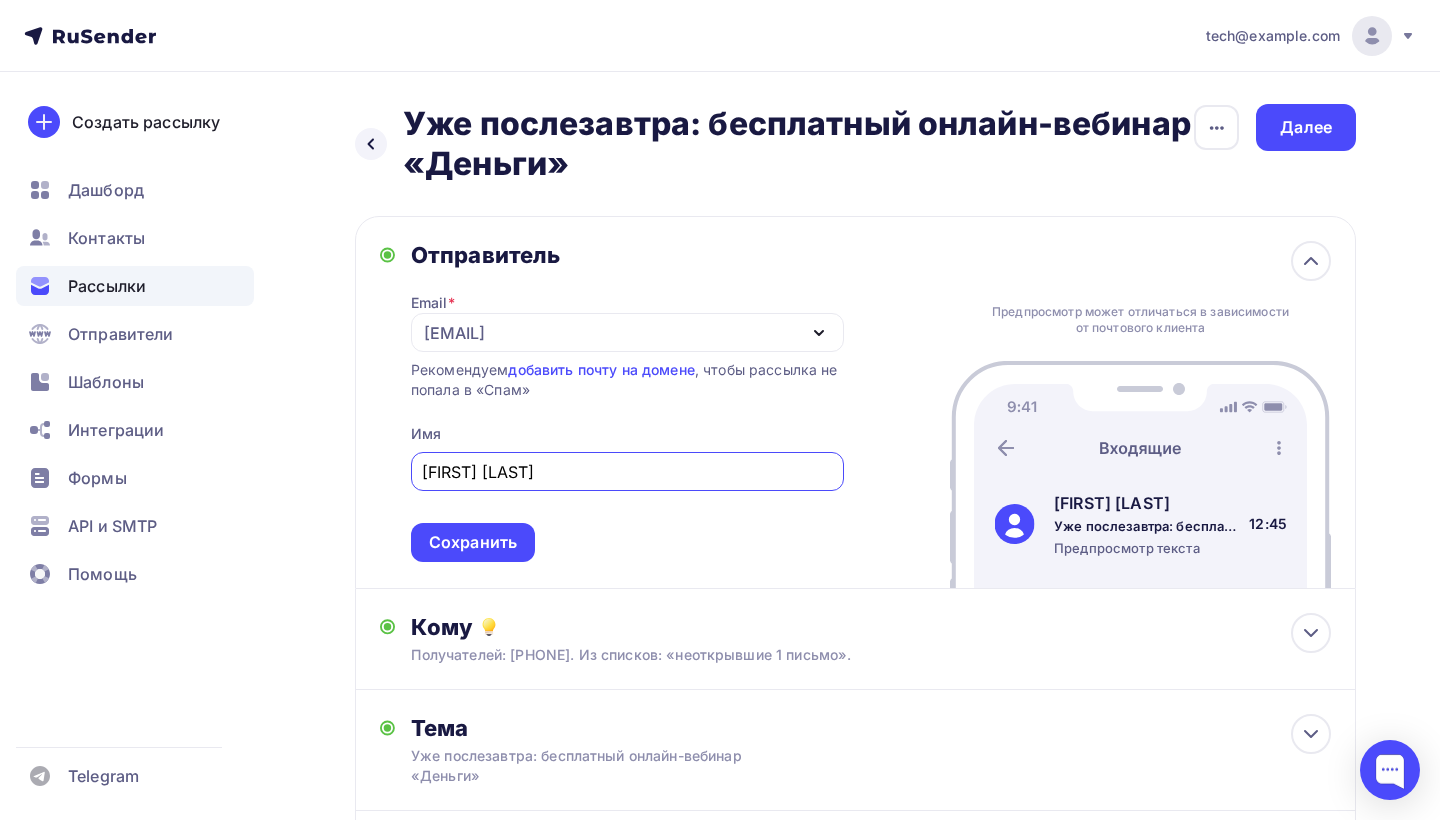 scroll, scrollTop: 0, scrollLeft: 0, axis: both 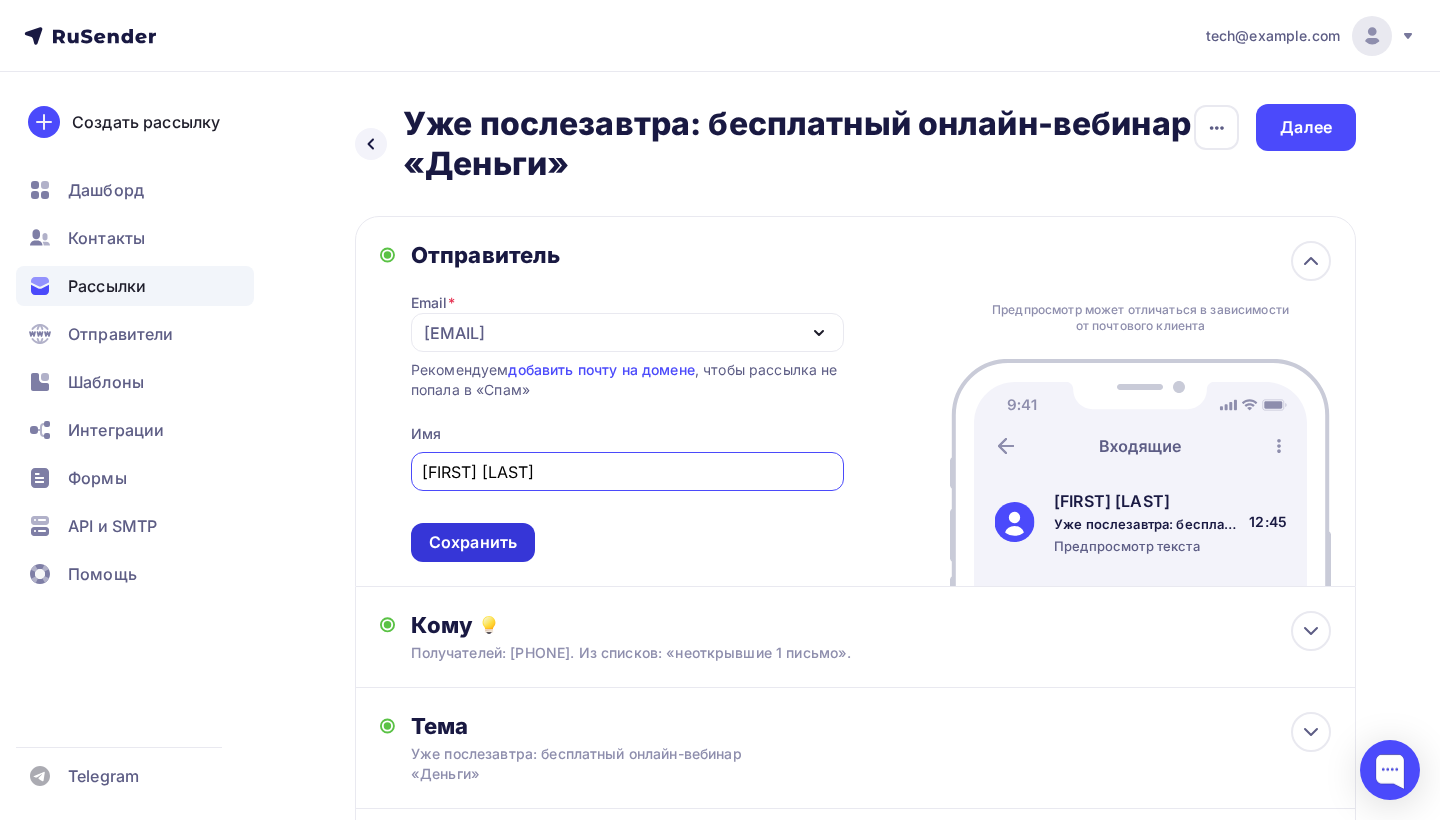 click on "Сохранить" at bounding box center [473, 542] 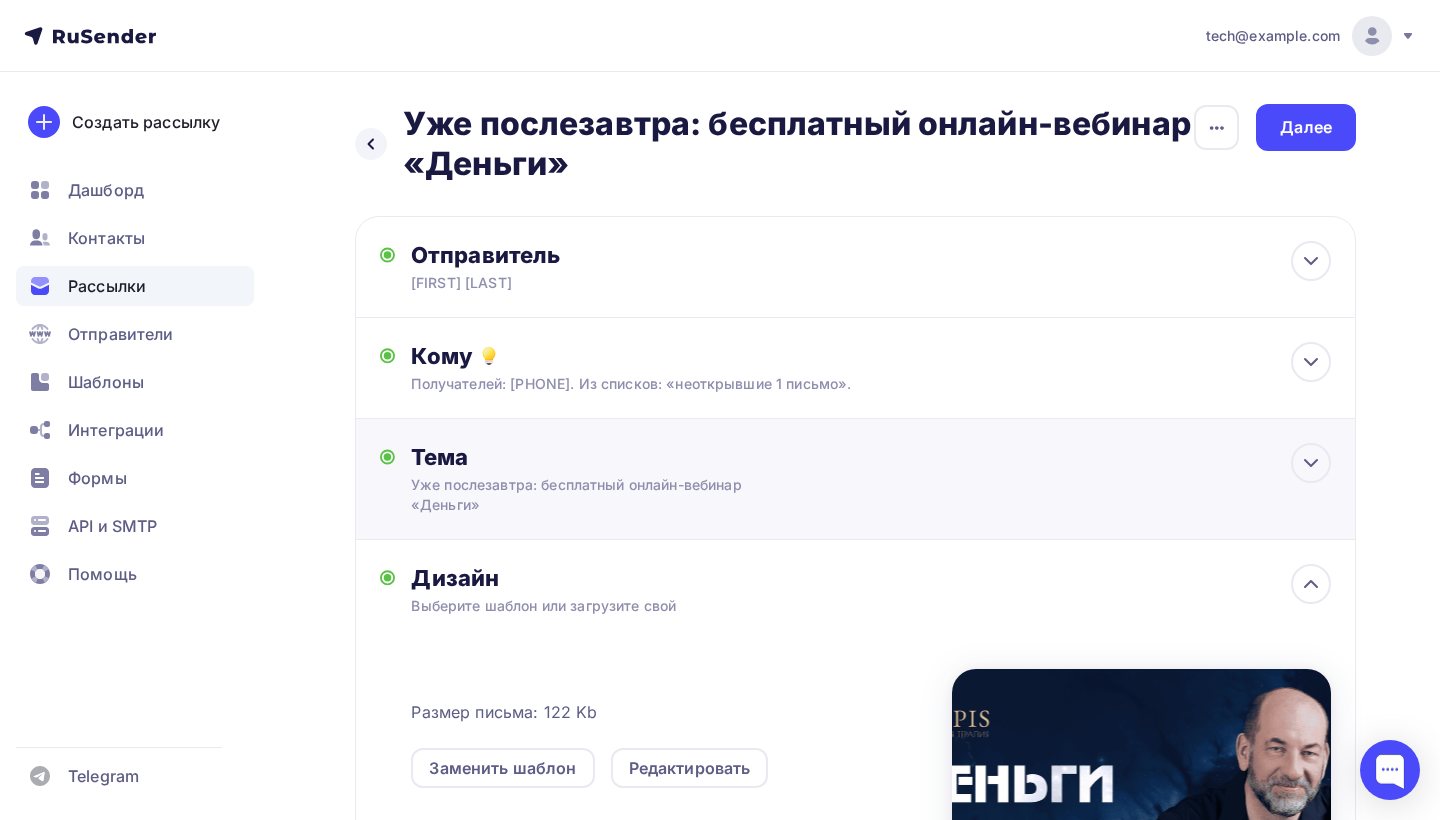 scroll, scrollTop: 0, scrollLeft: 0, axis: both 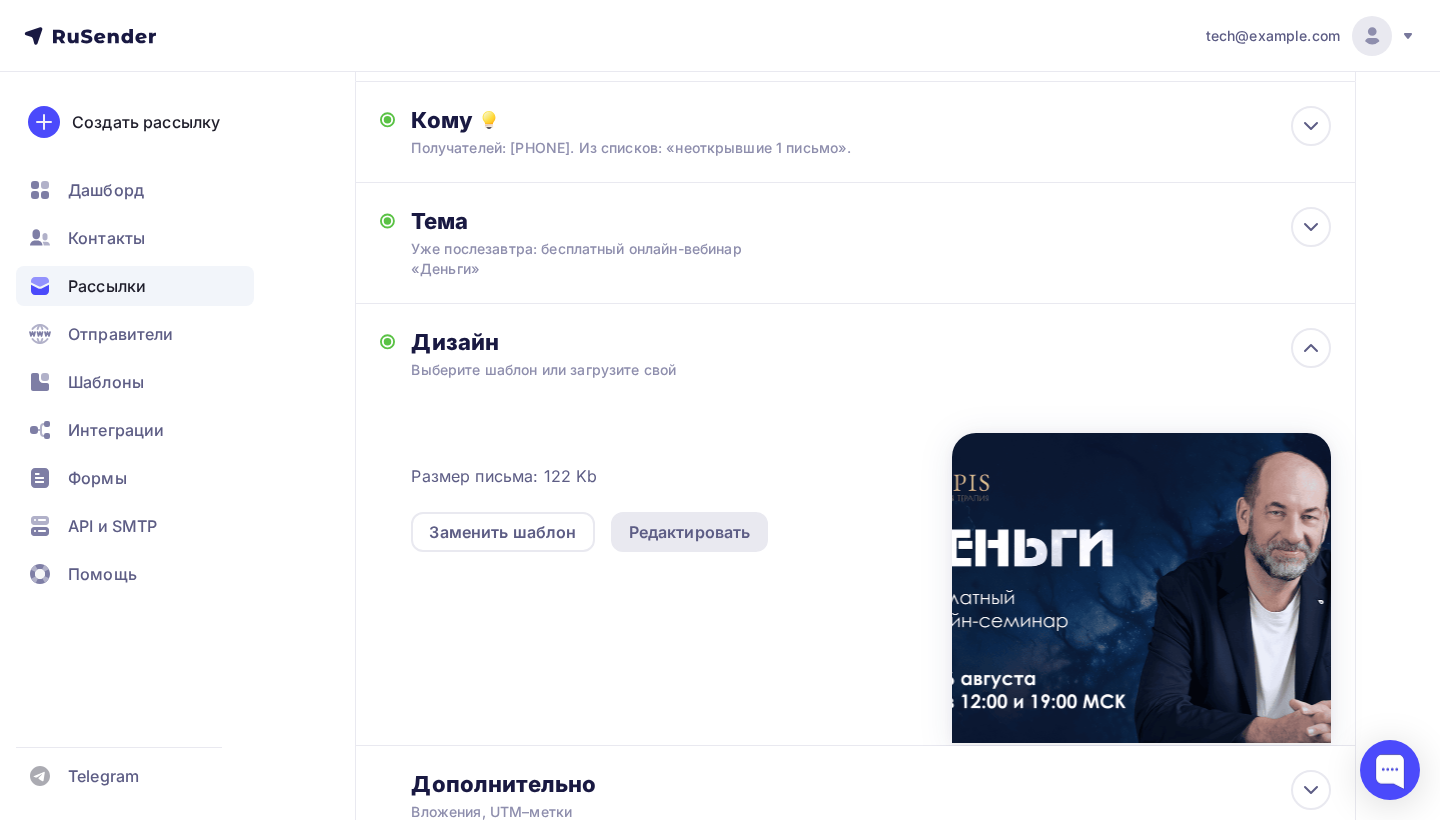 click on "Редактировать" at bounding box center [690, 532] 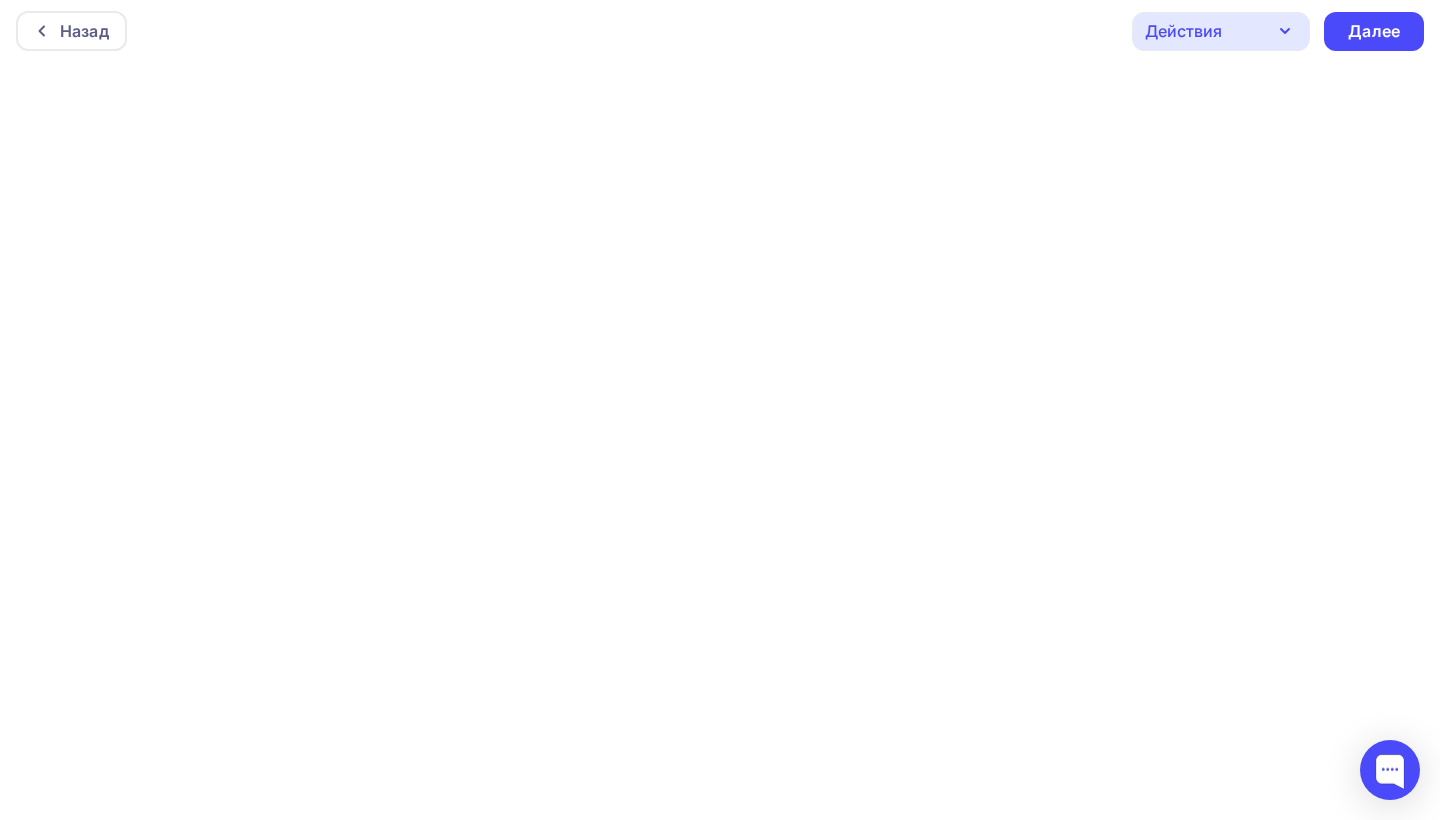 scroll, scrollTop: 0, scrollLeft: 0, axis: both 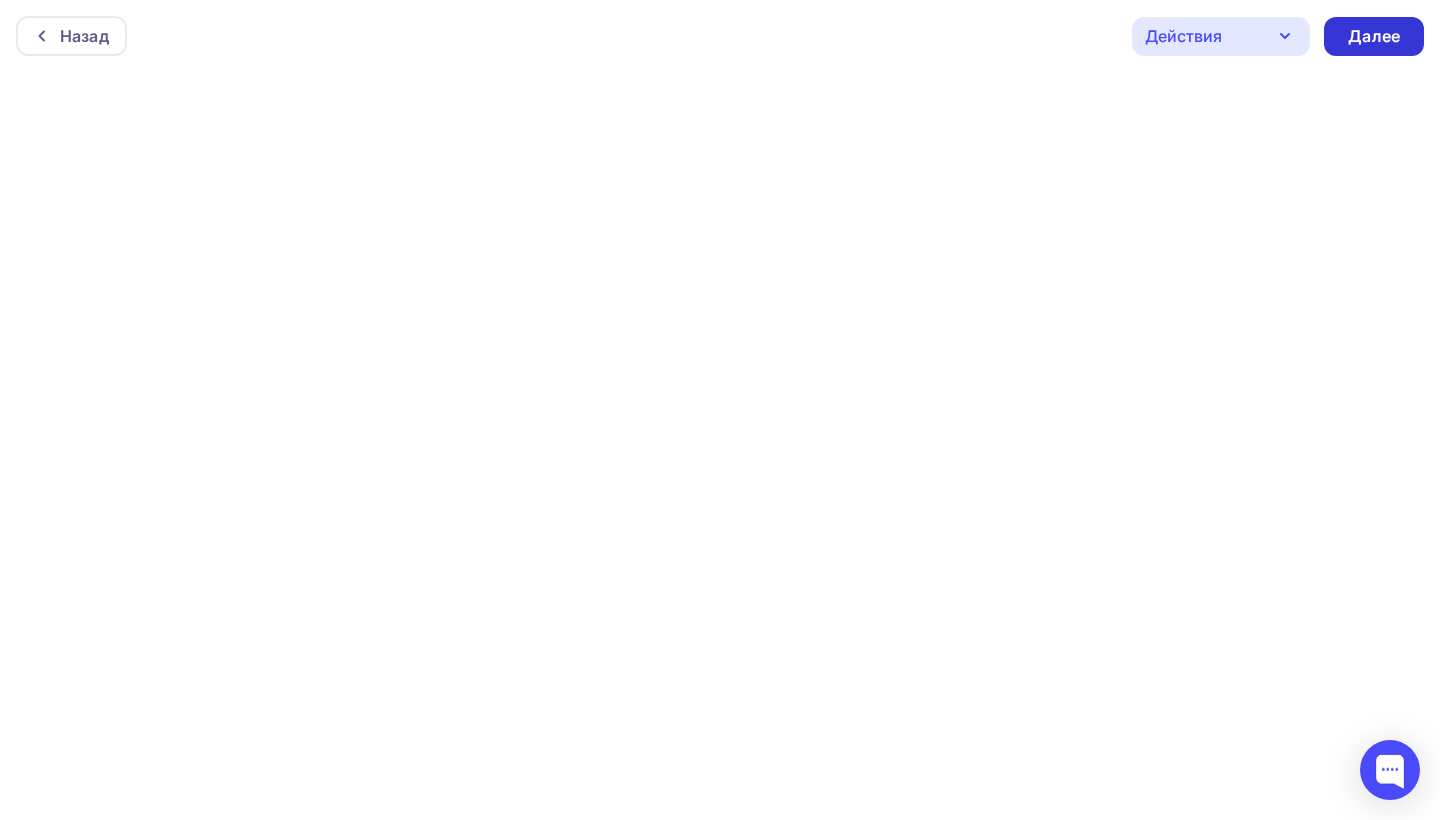 click on "Далее" at bounding box center [1374, 36] 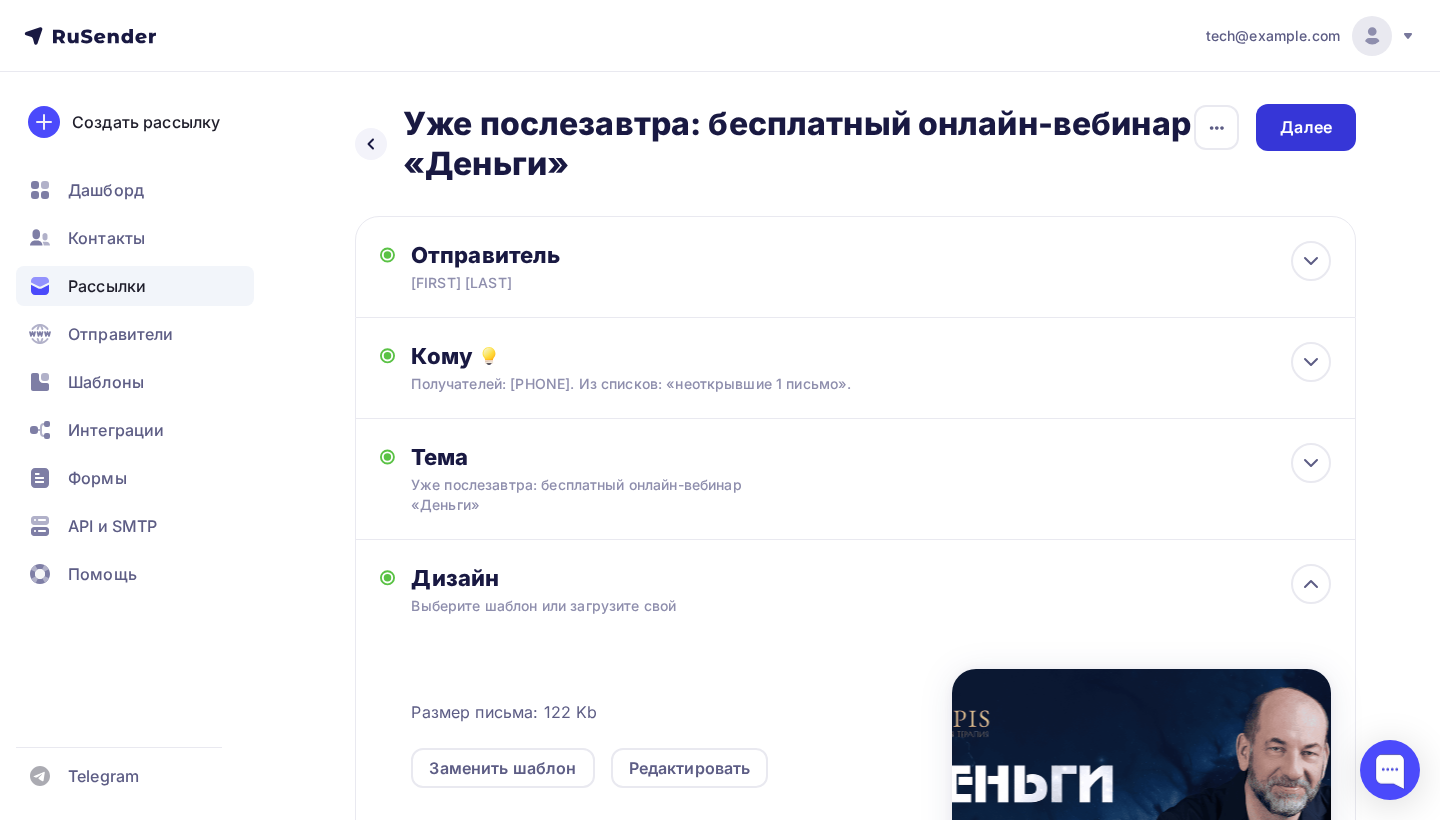 scroll, scrollTop: 0, scrollLeft: 0, axis: both 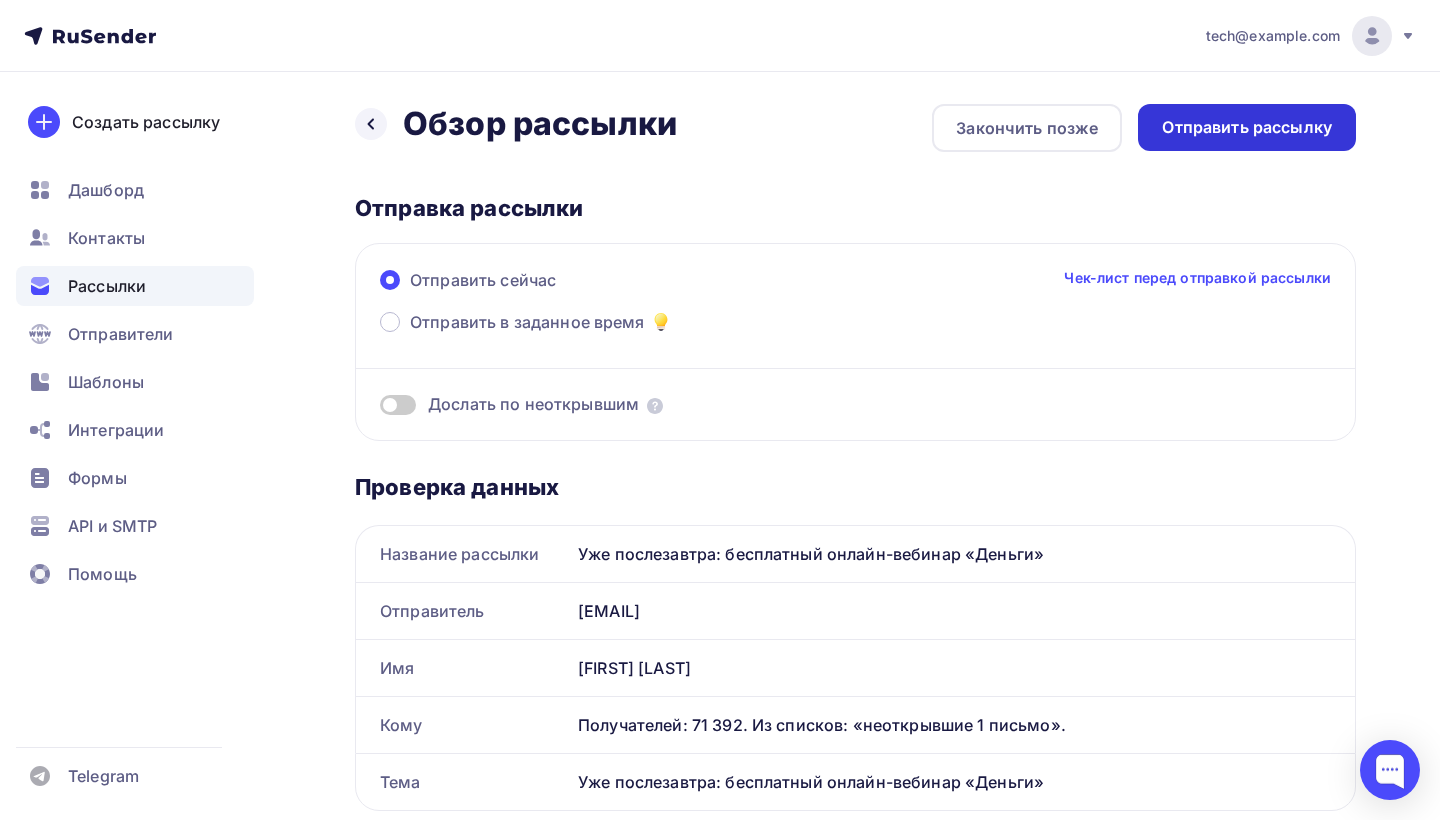 click on "Отправить рассылку" at bounding box center (1247, 127) 